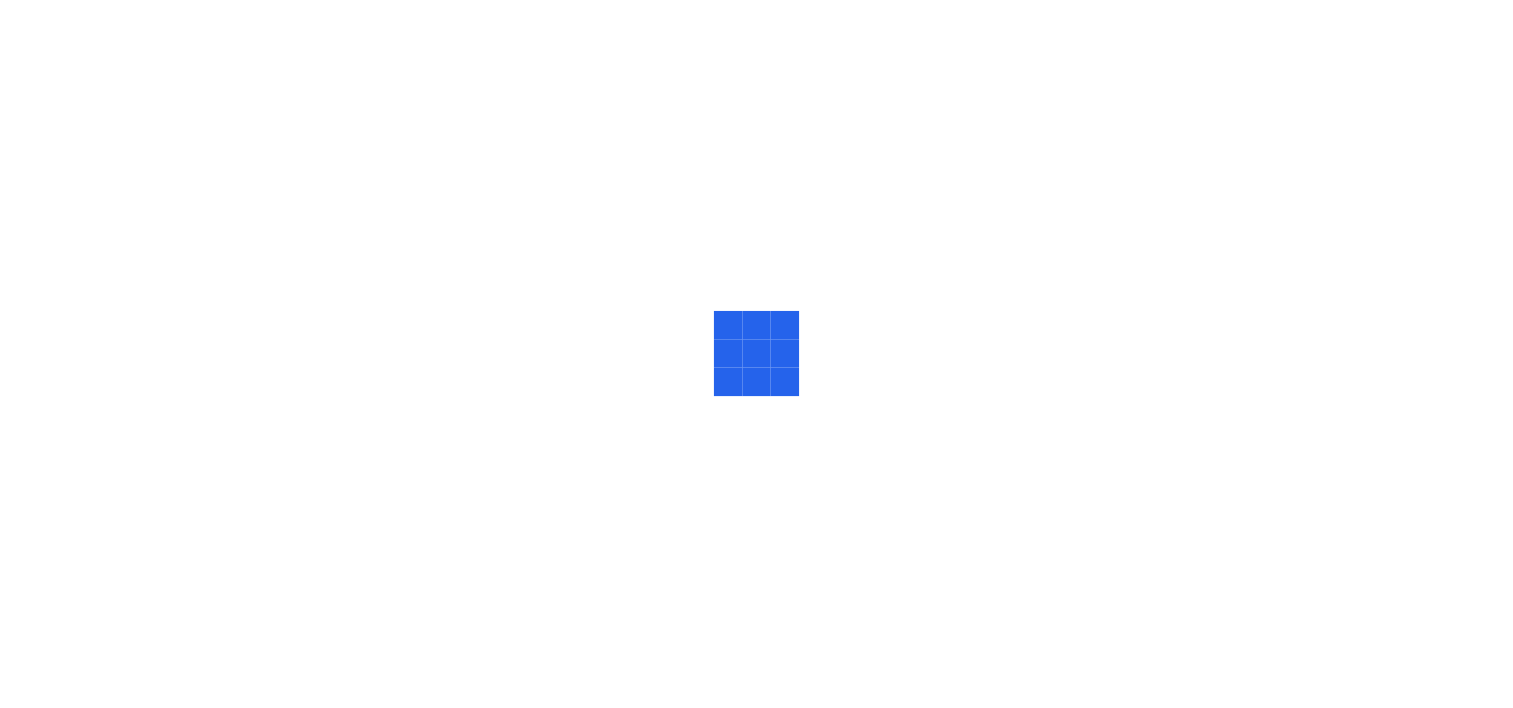 scroll, scrollTop: 0, scrollLeft: 0, axis: both 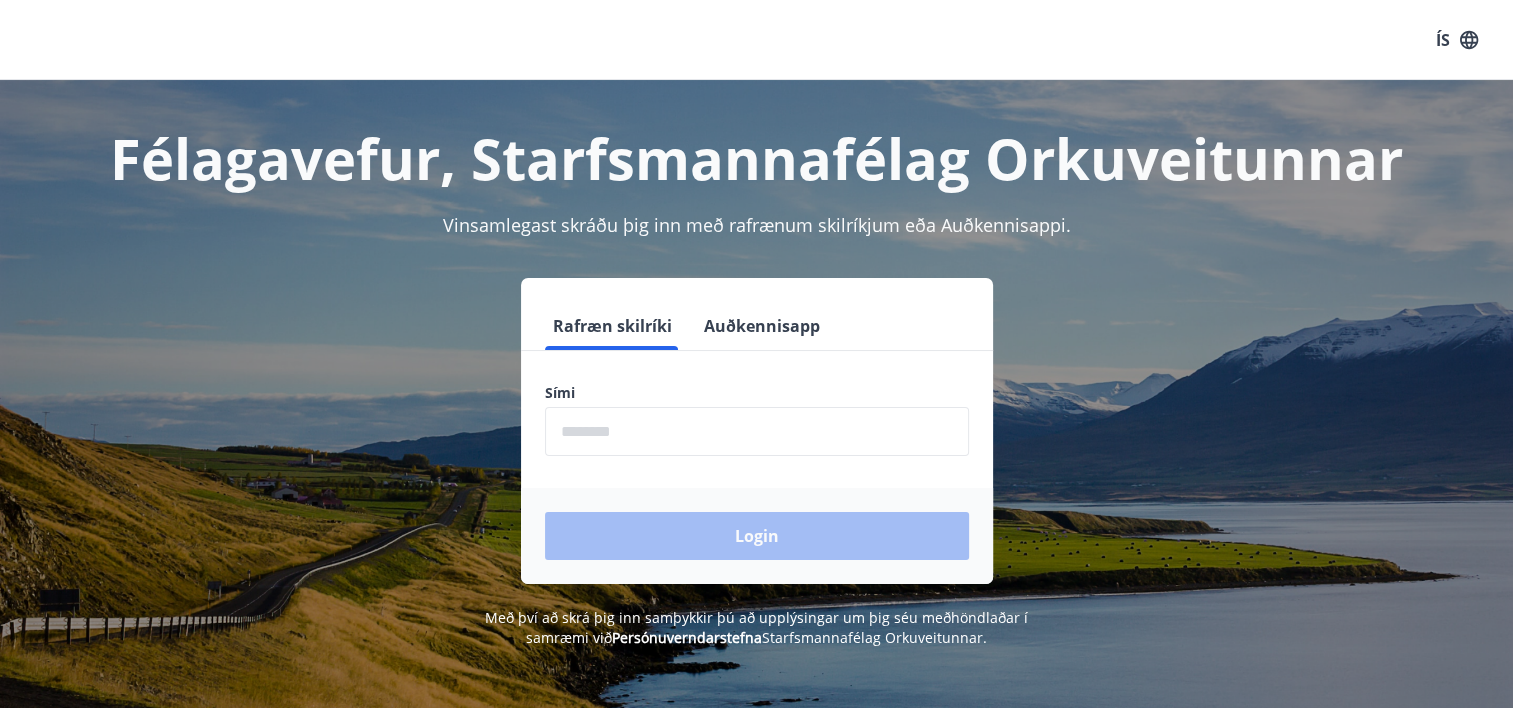 click at bounding box center (757, 431) 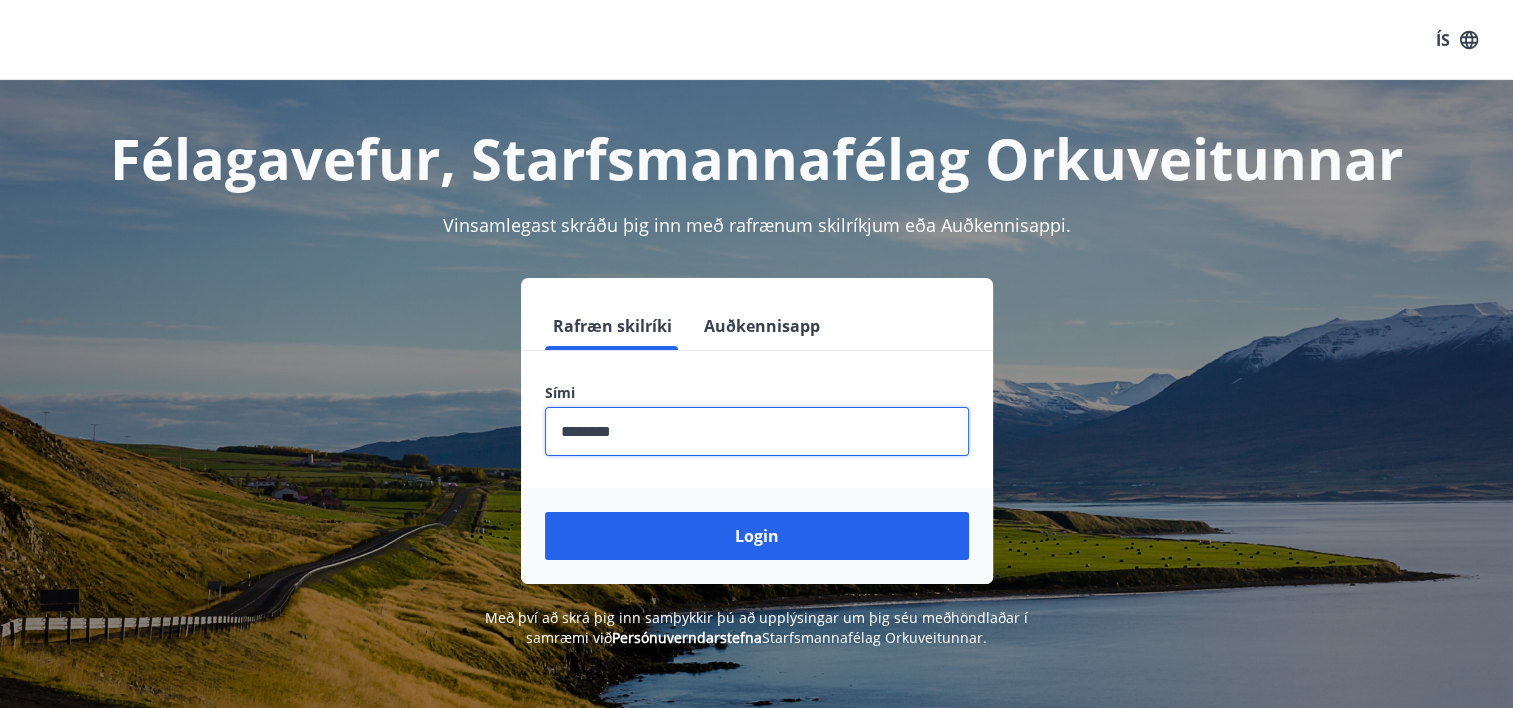 type on "********" 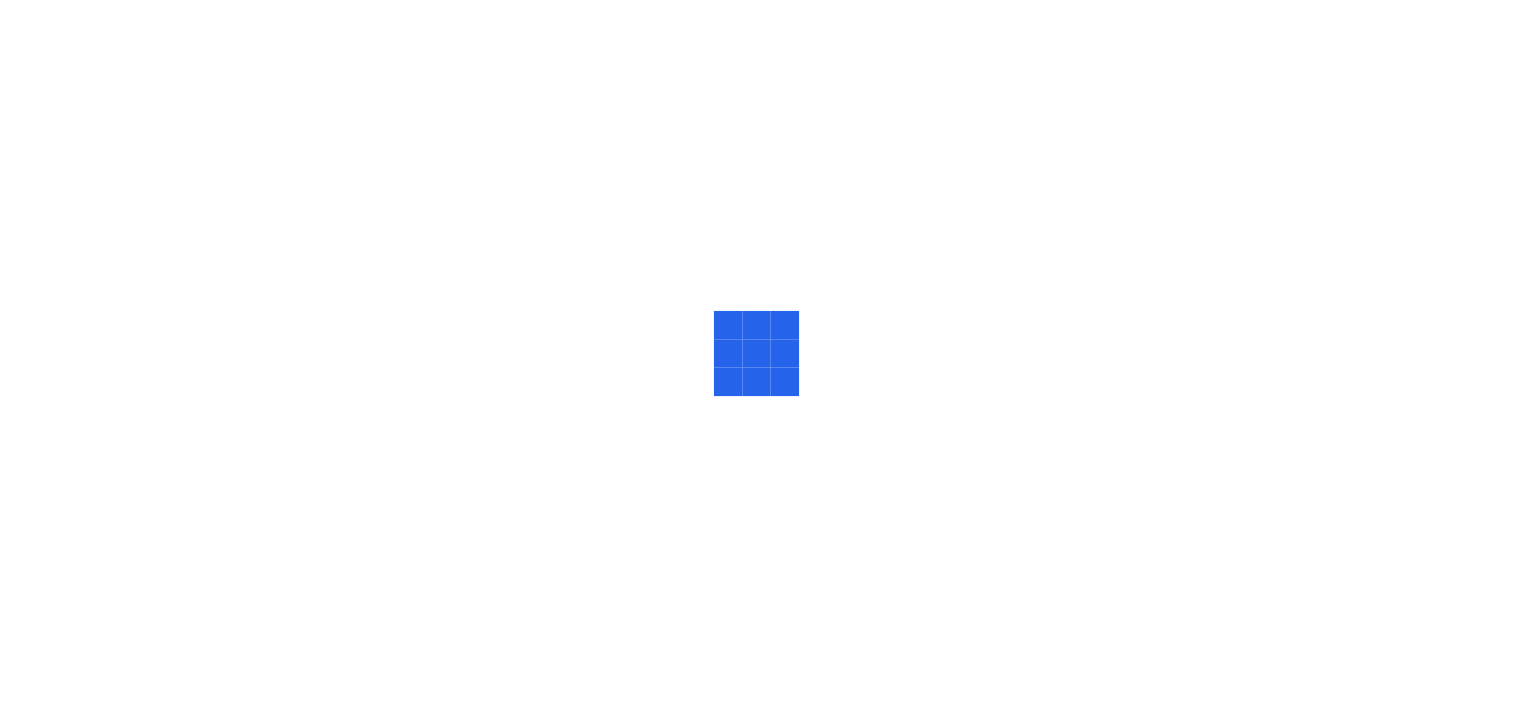 scroll, scrollTop: 0, scrollLeft: 0, axis: both 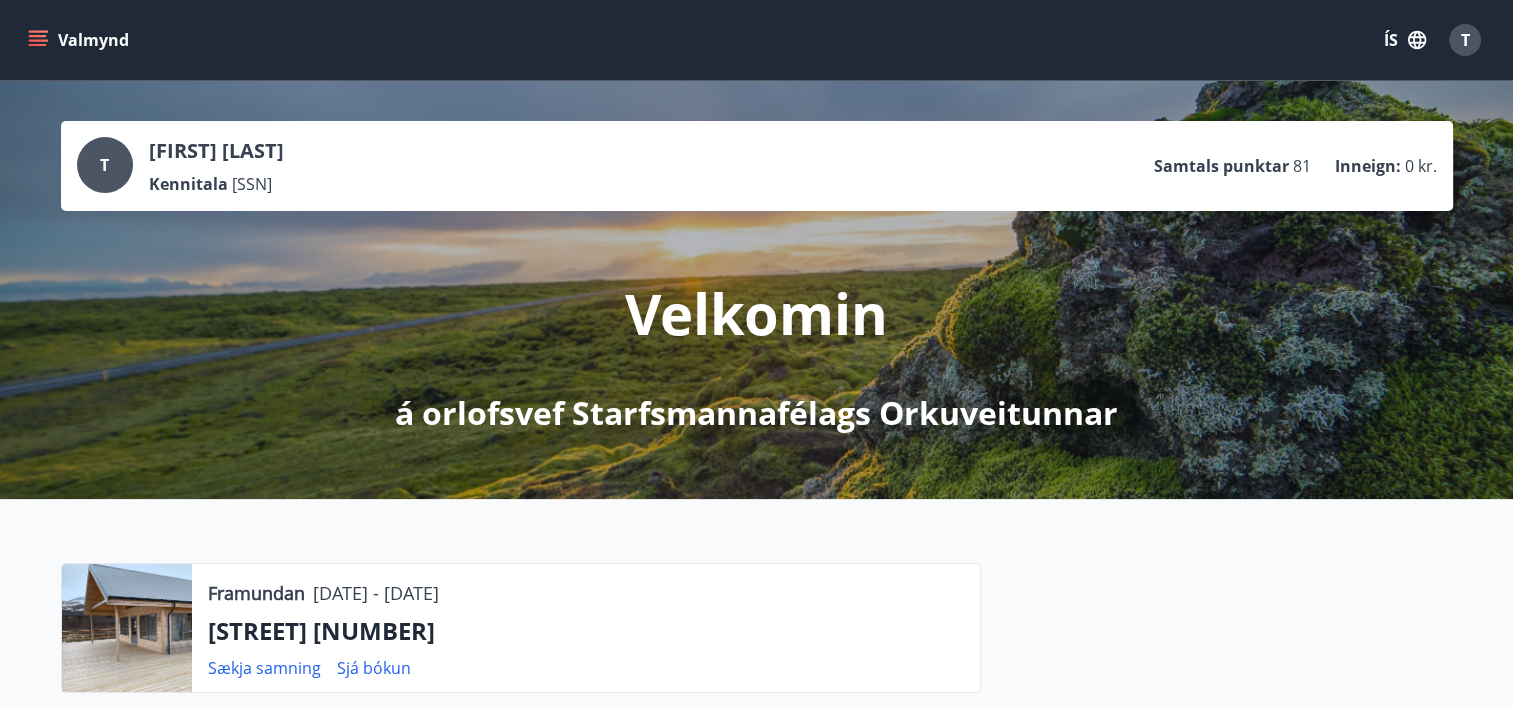 click 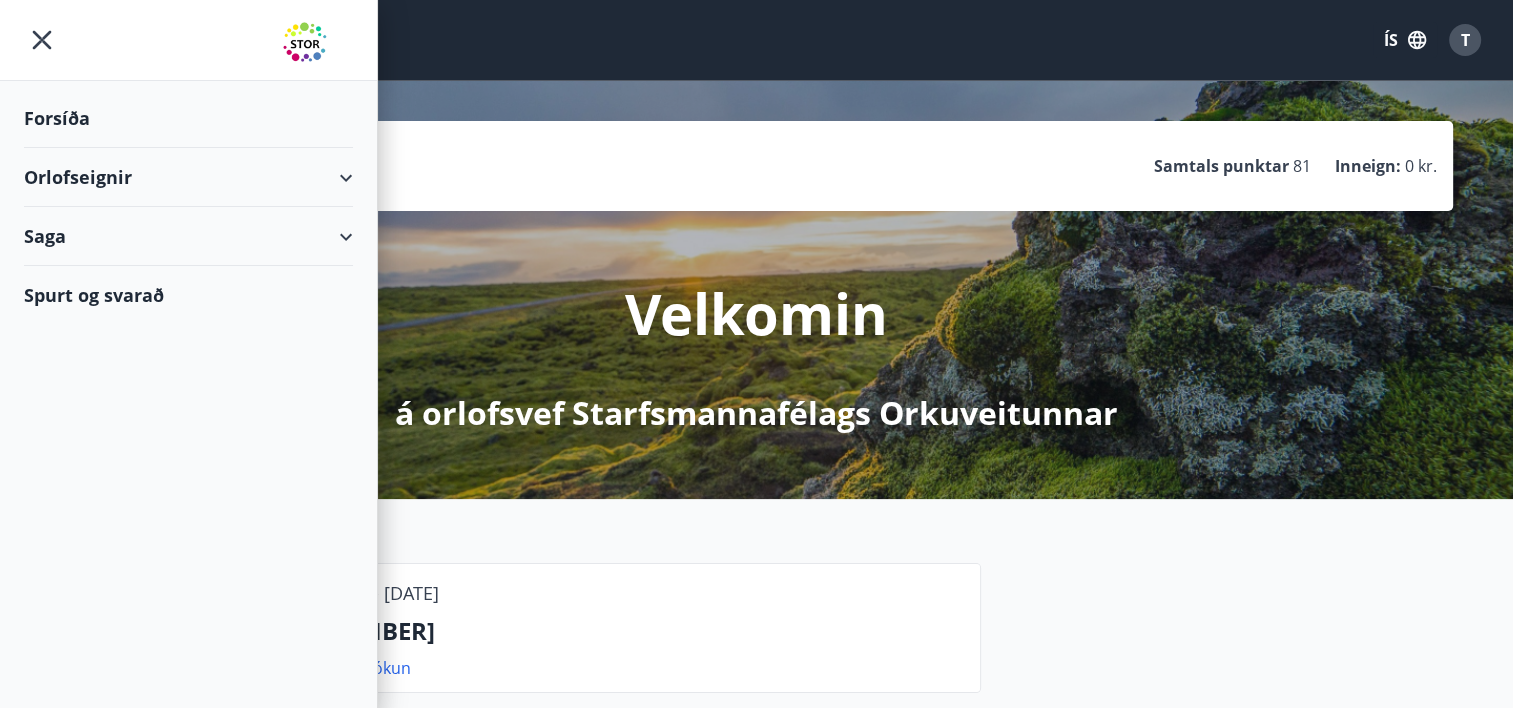 click on "Orlofseignir" at bounding box center (188, 177) 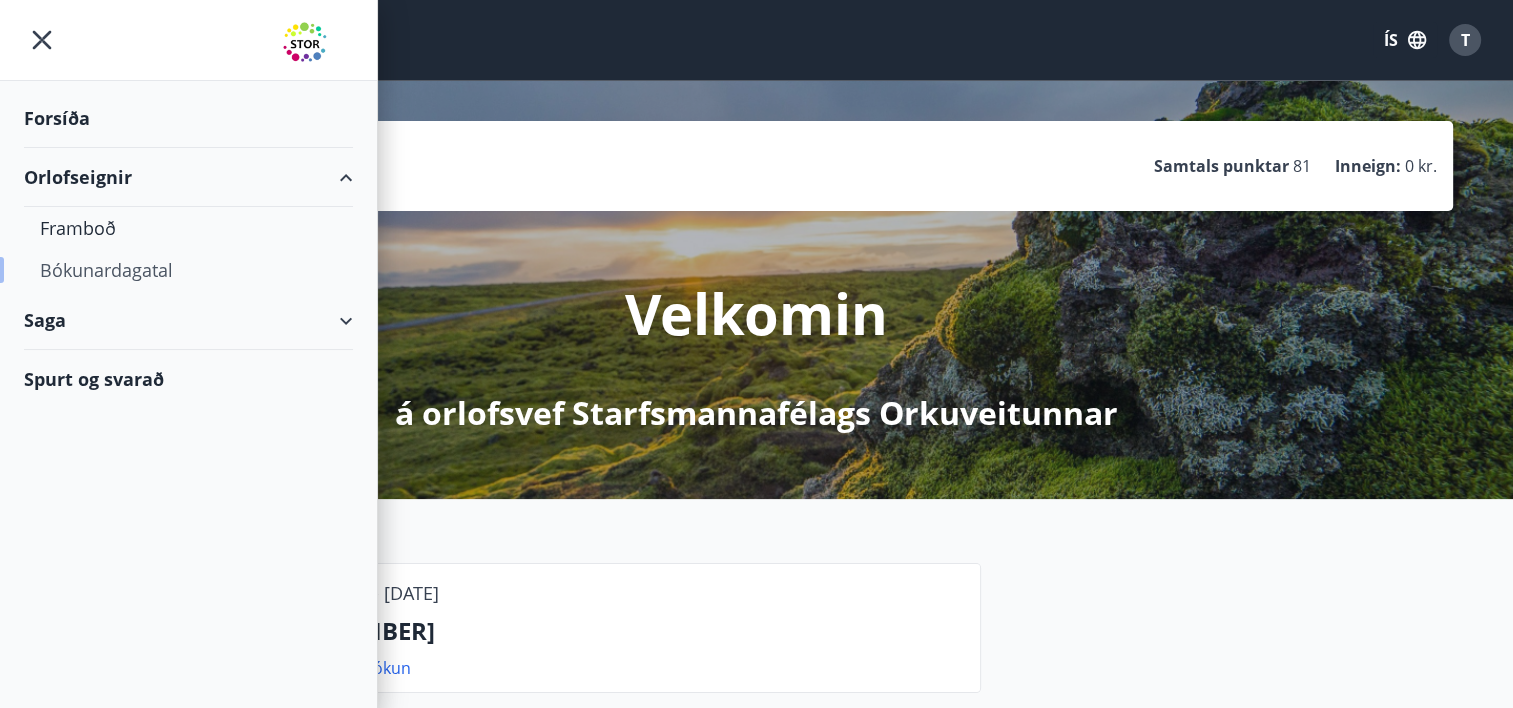 click on "Bókunardagatal" at bounding box center (188, 270) 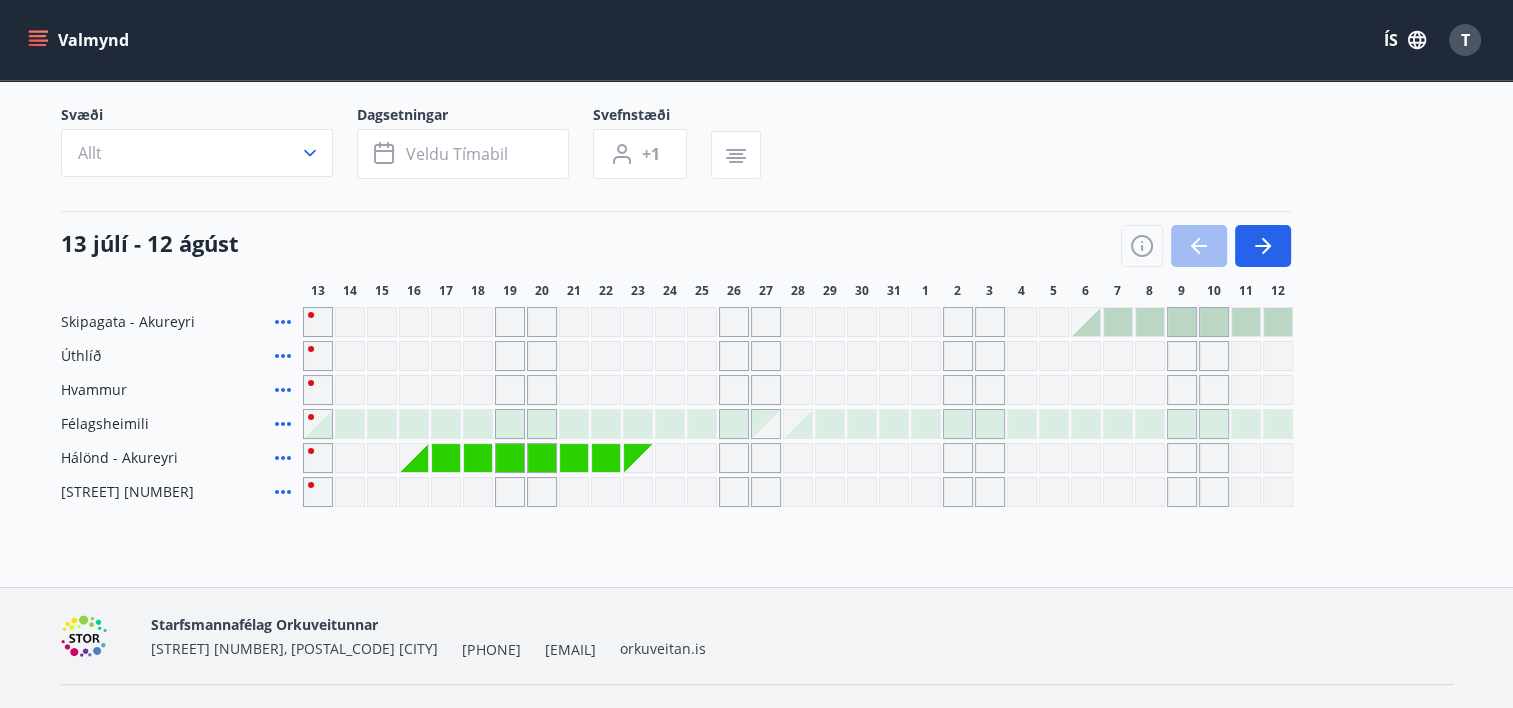 scroll, scrollTop: 174, scrollLeft: 0, axis: vertical 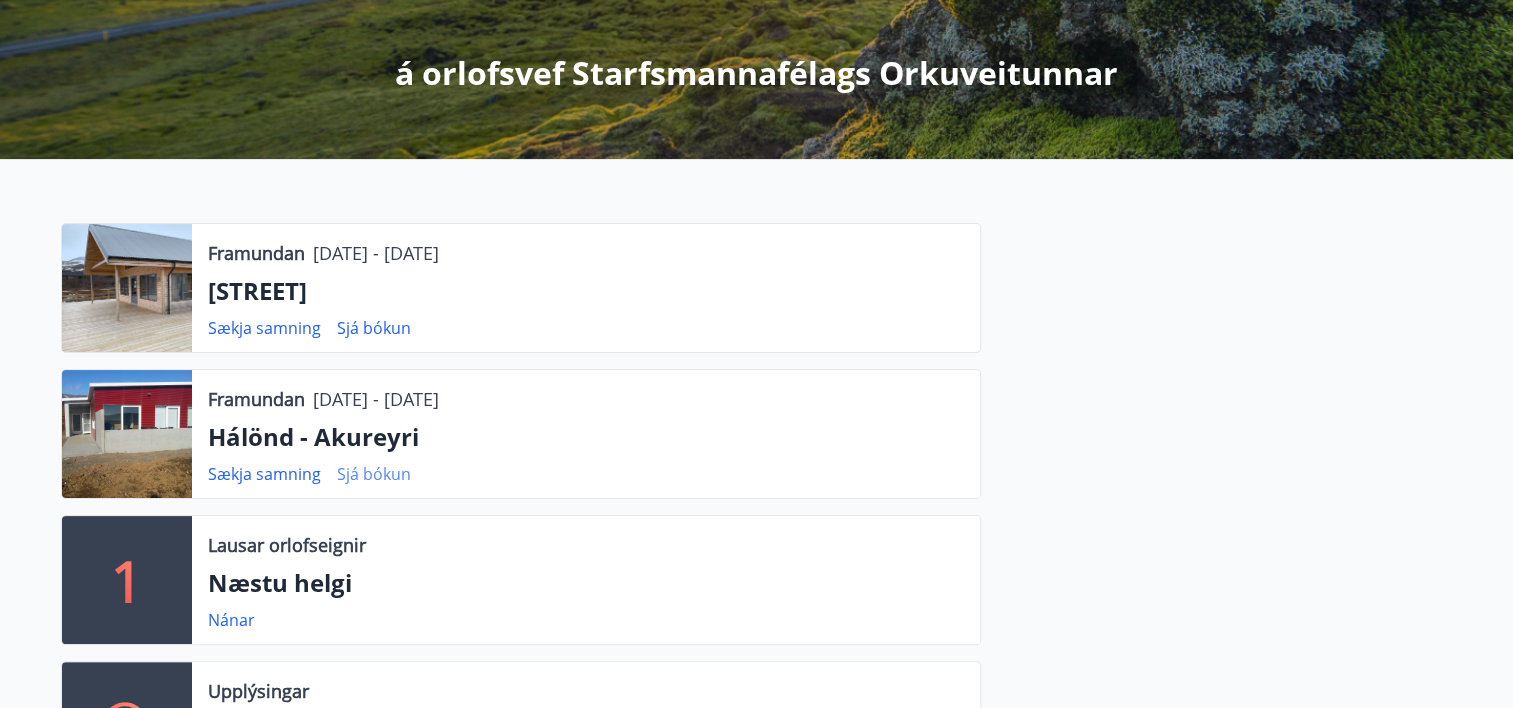 click on "Sjá bókun" at bounding box center [374, 474] 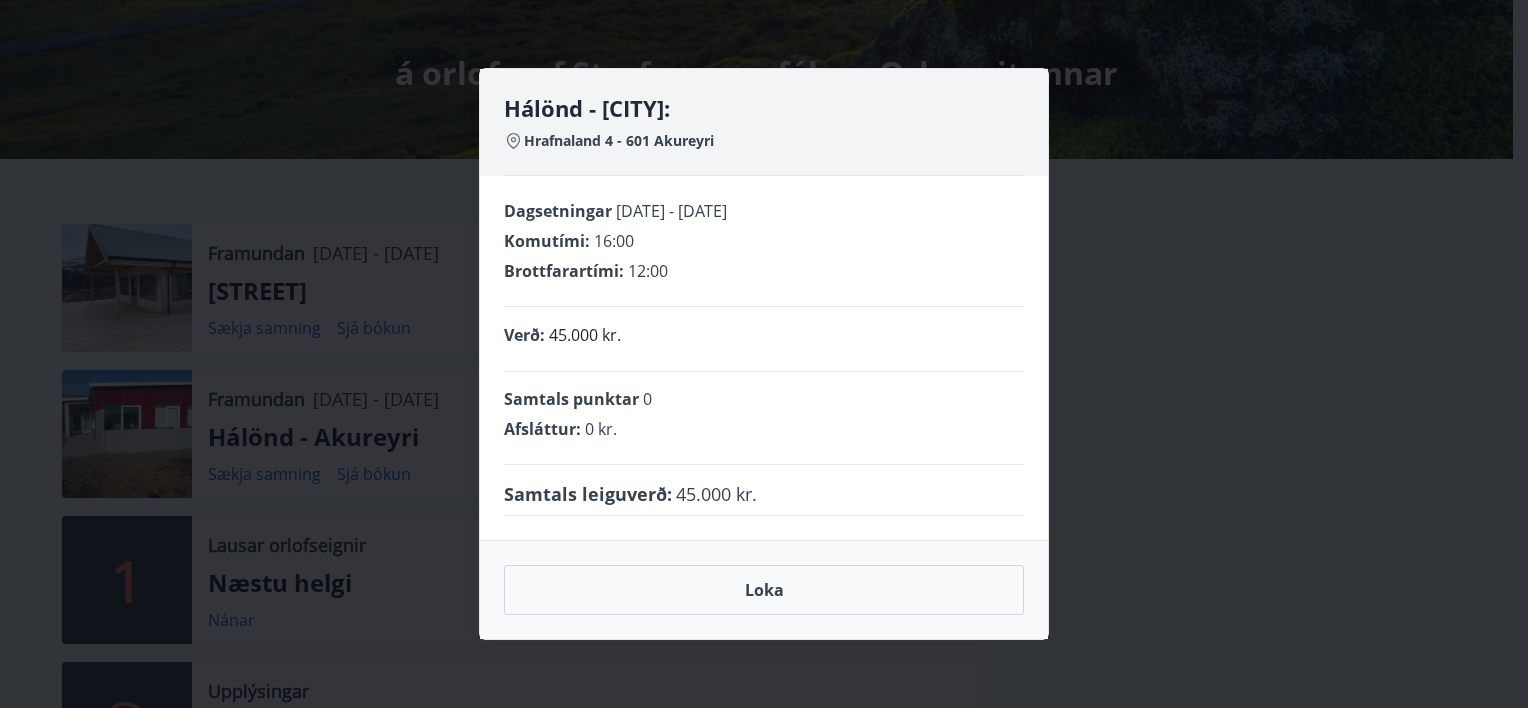 click on "Hálönd - Akureyri: Hrafnaland 4 - 601 Akureyri Dagsetningar 16.07.2025 - 23.07.2025 Komutími : 16:00 Brottfarartími : 12:00 Verð : 45.000 kr. Samtals punktar 0 Afsláttur :   0 kr. Samtals leiguverð : 45.000 kr. Loka" at bounding box center (764, 354) 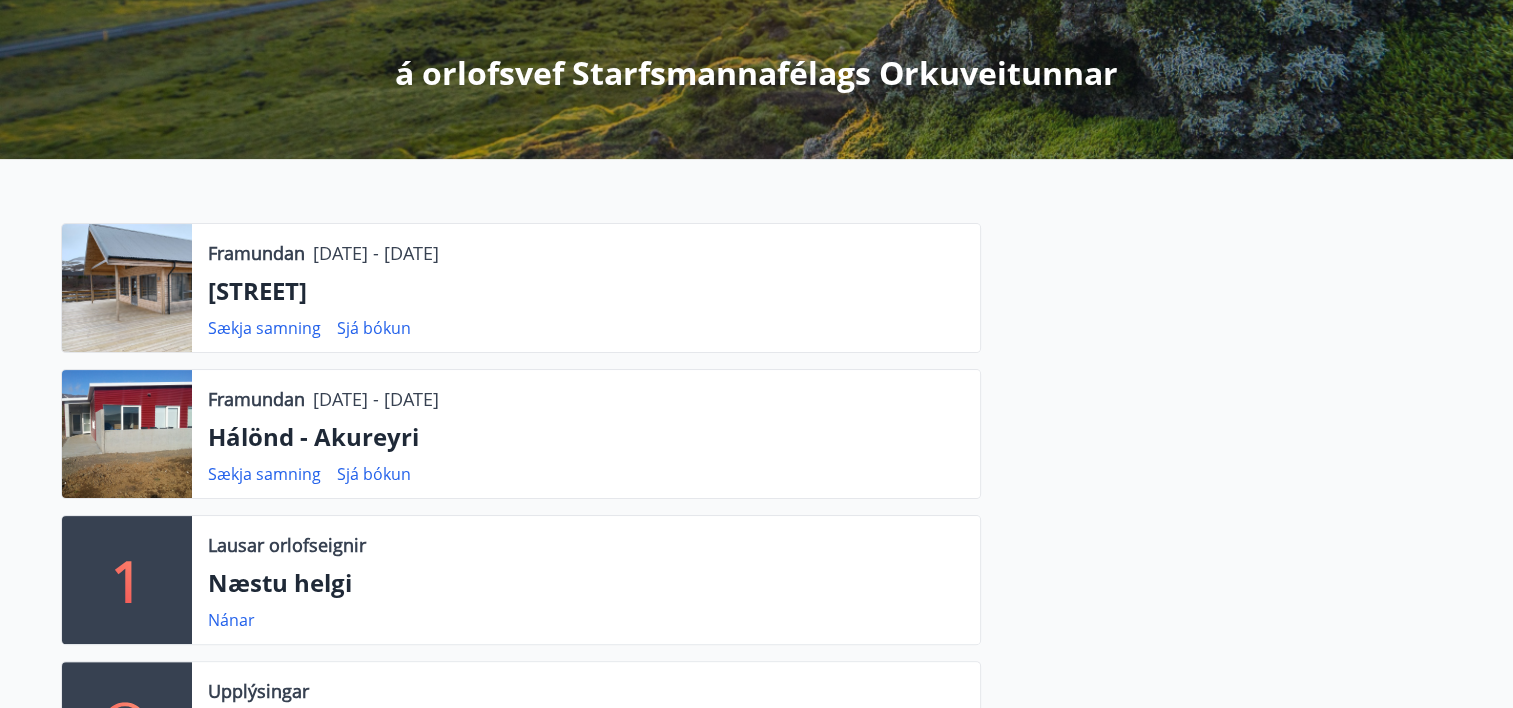click on "Hálönd - Akureyri" at bounding box center (586, 437) 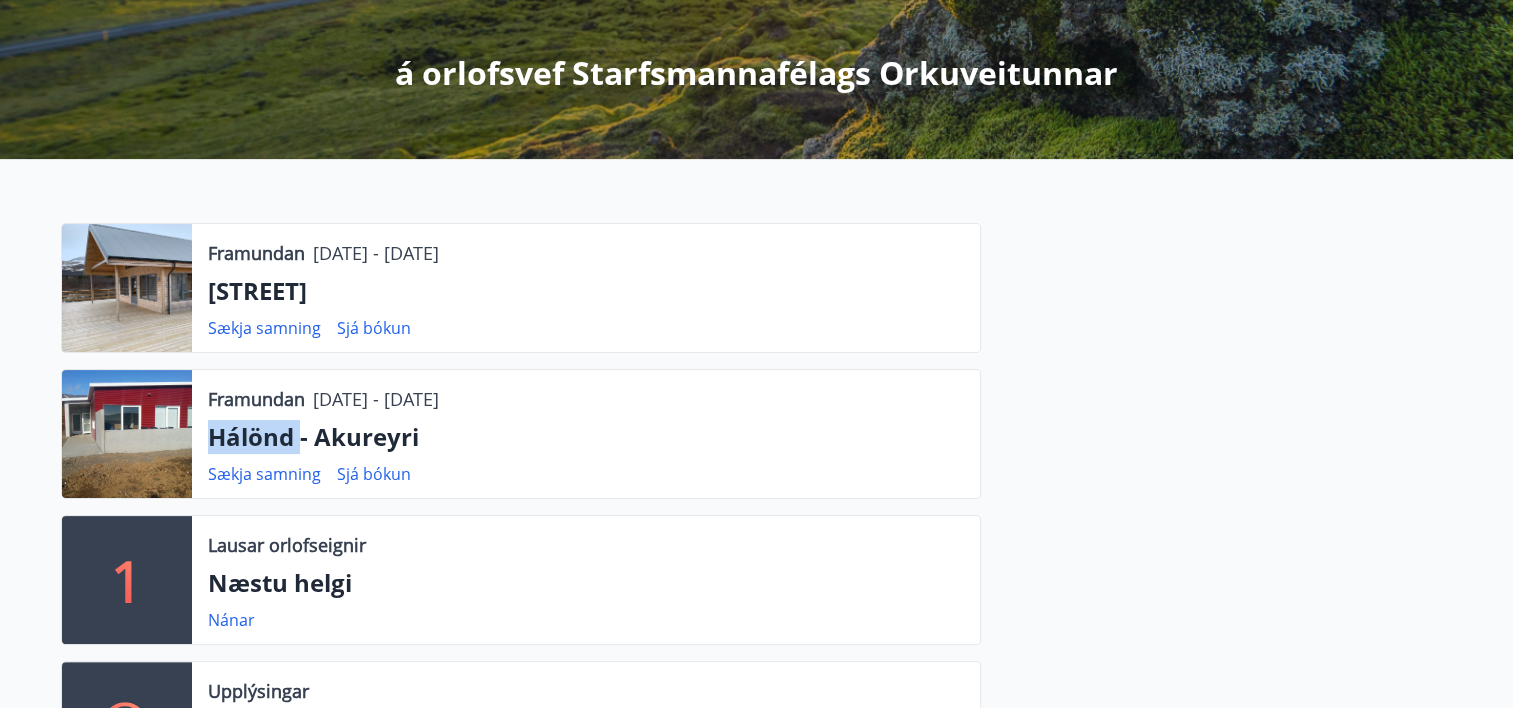 click on "Hálönd - Akureyri" at bounding box center (586, 437) 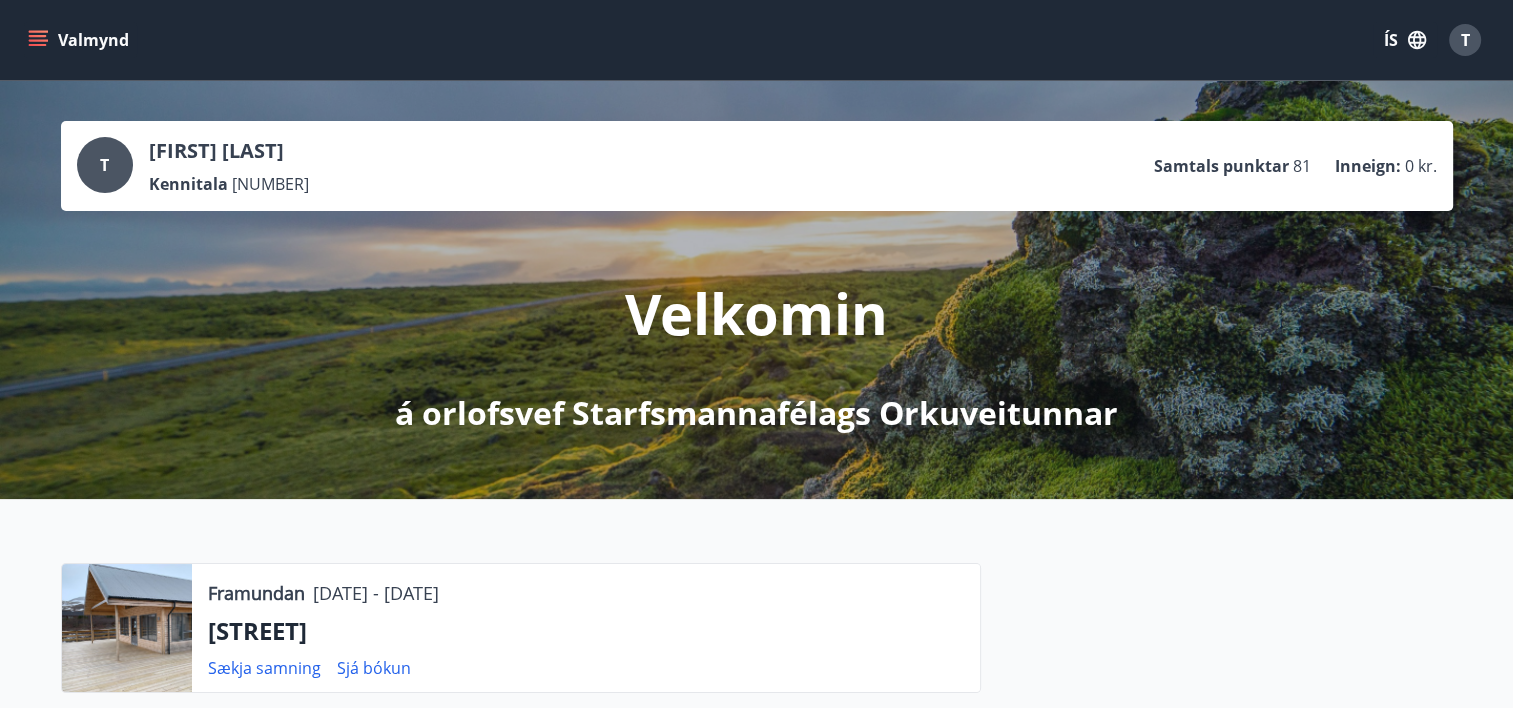 click 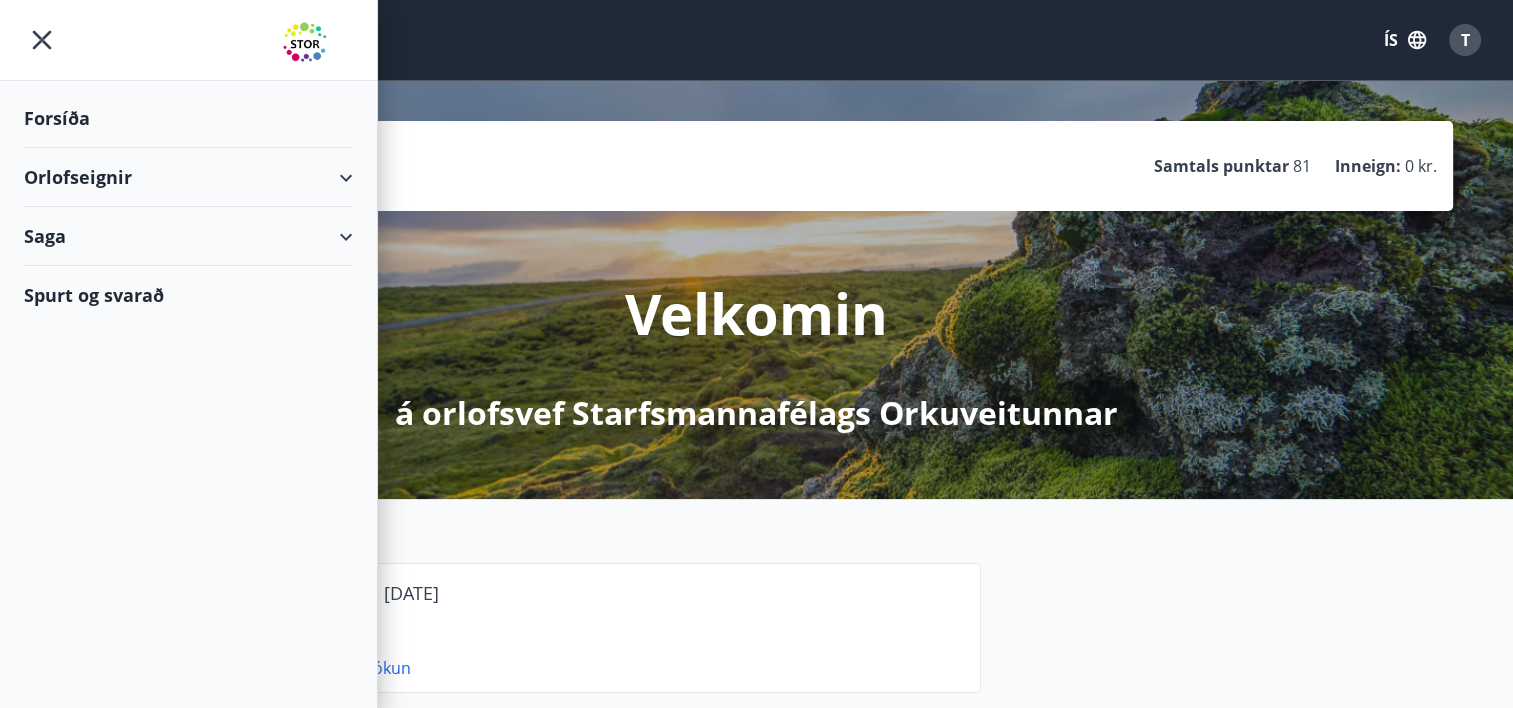 click on "Orlofseignir" at bounding box center (188, 177) 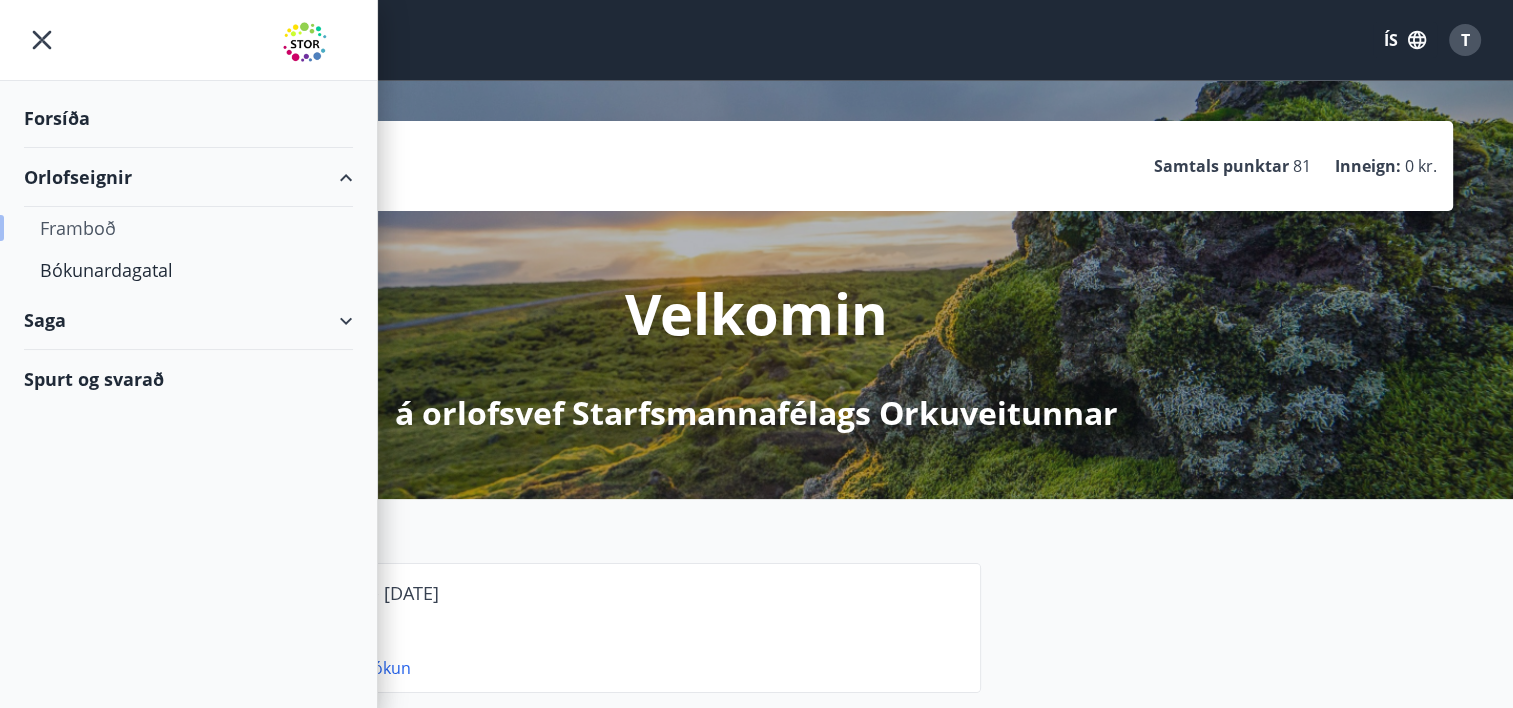 click on "Framboð" at bounding box center (188, 228) 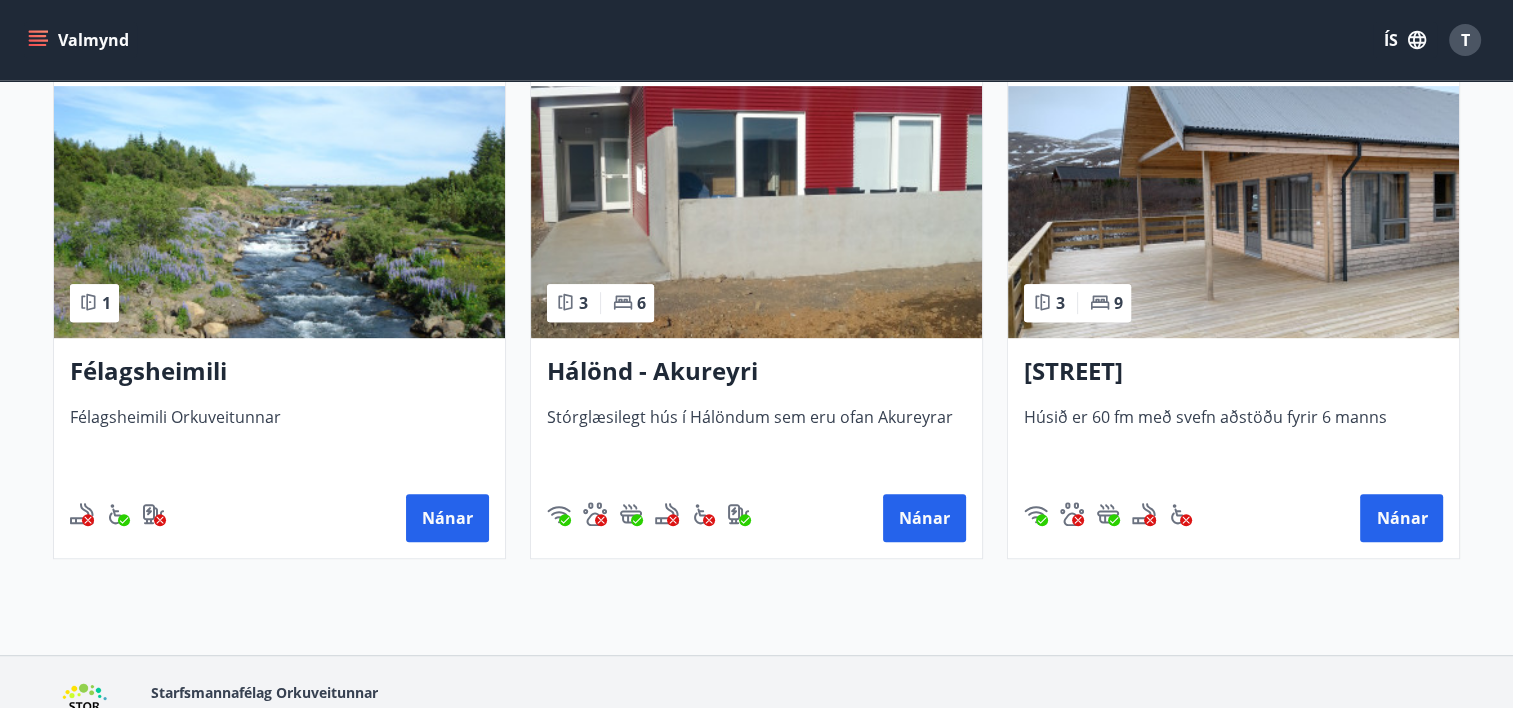 scroll, scrollTop: 961, scrollLeft: 0, axis: vertical 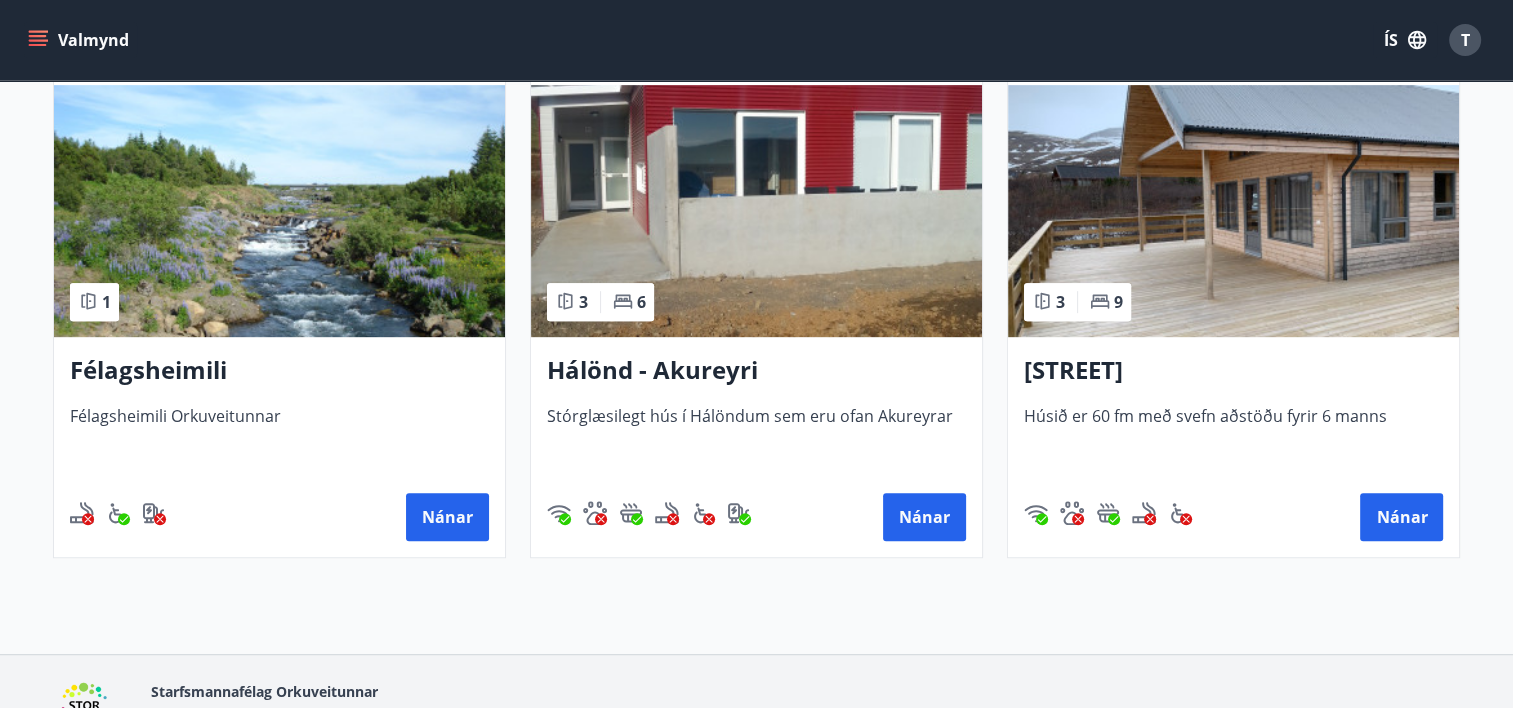 click on "Hálönd - Akureyri" at bounding box center [756, 371] 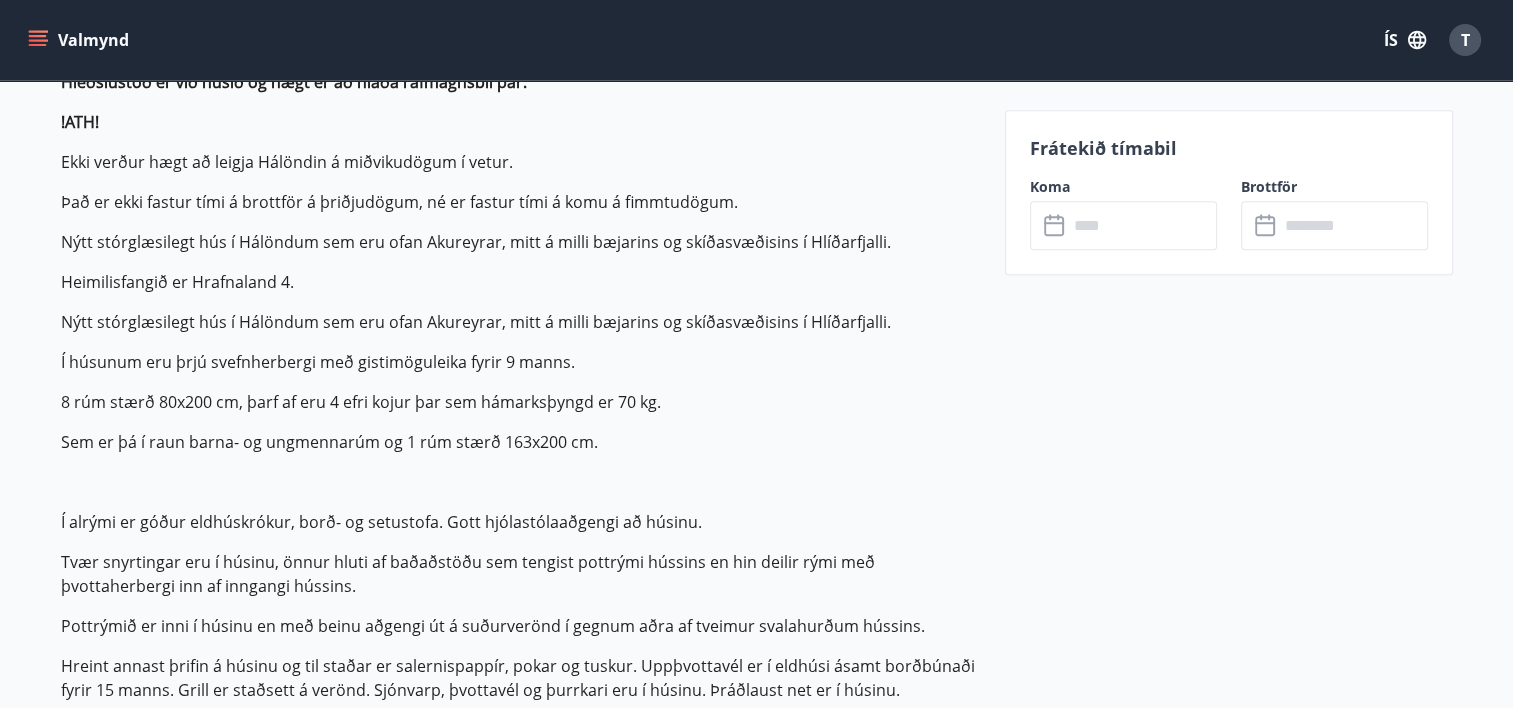 scroll, scrollTop: 1055, scrollLeft: 0, axis: vertical 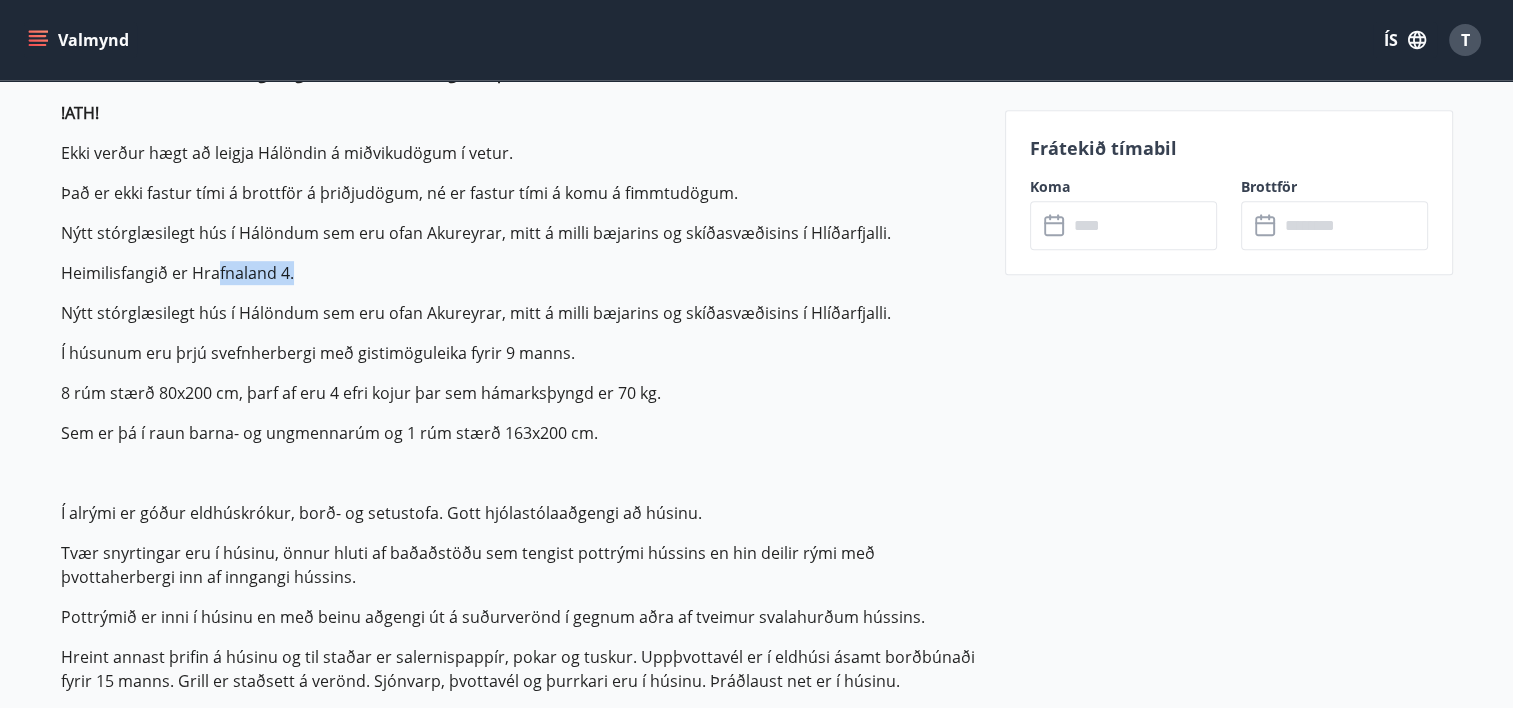 drag, startPoint x: 213, startPoint y: 259, endPoint x: 304, endPoint y: 263, distance: 91.08787 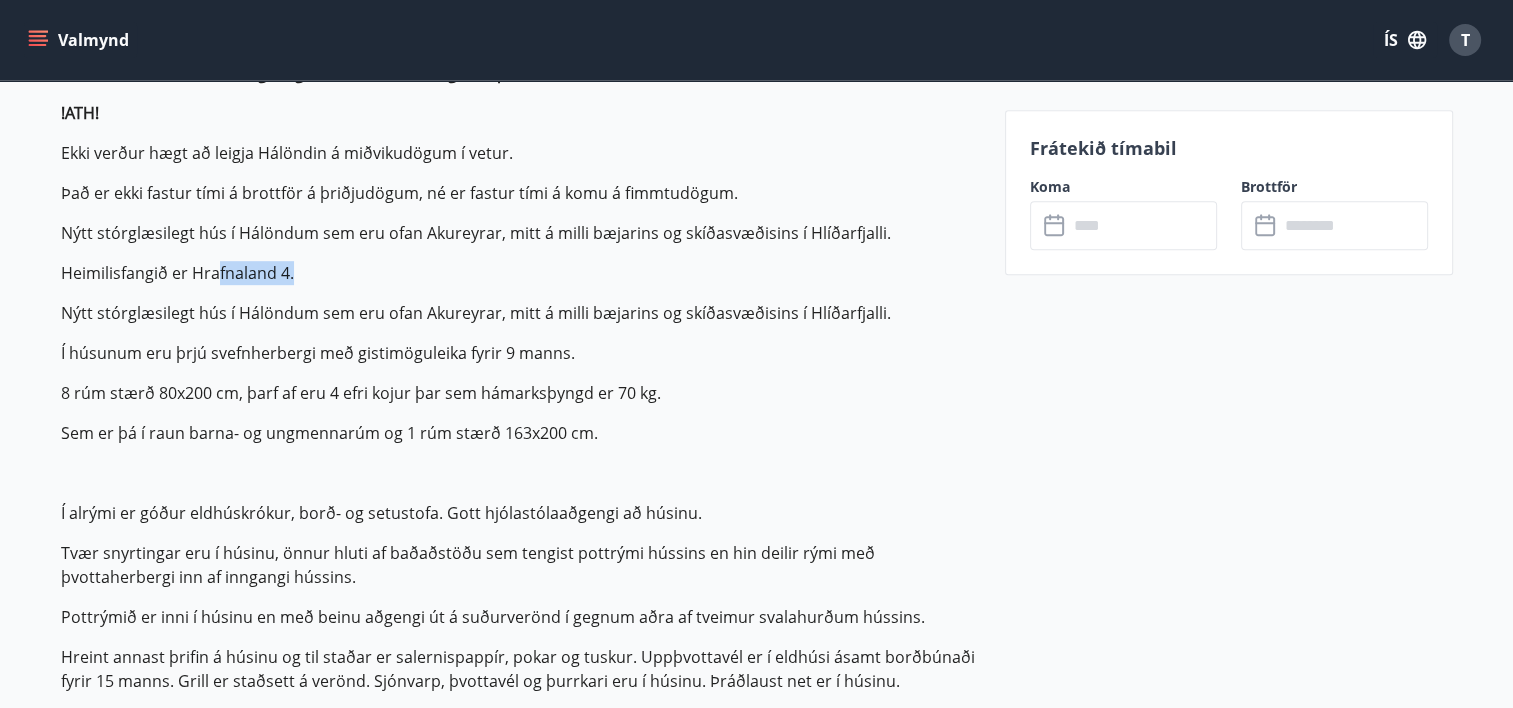 click on "Heimilisfang: Hrafnaland 4
Það er öryggiskerfi í húsinu.  Á lyklakippunni er fjarstýring, sem menn ýta á af og á kerfi, þegar þeir koma og svo þegar þeir fara.
Hægt er að ýta á fjarstýringuna fyrir utan hús.
Mikilvægt er að halda inni lástakkanum (niðri vinstra megin) á fjarstýringunni í 3 sekúndur til að taka öryggiskerfið af við komu.
Ef það er ekki gert fær Securitas boð um innbrot.
Þegar húsið er yfirgefið þarf að ýta á takkann með manninum að fara úr húsi (uppi hægra megin) í 3 sekúndur, og þá er öryggiskerfið komið á.
Einnig er mælst til þess að þegar fólk er að láta renna í pottinn að þá hafi þeir hurð inn í hús lokaða, annars fyllist allt að gufu.
Hleðslustöð er við húsið og hægt er að hlaða rafmagnsbíl þar.
!ATH!
Ekki verður hægt að leigja Hálöndin á miðvikudögum í vetur.
Heimilisfangið er Hrafnaland 4." at bounding box center [521, 437] 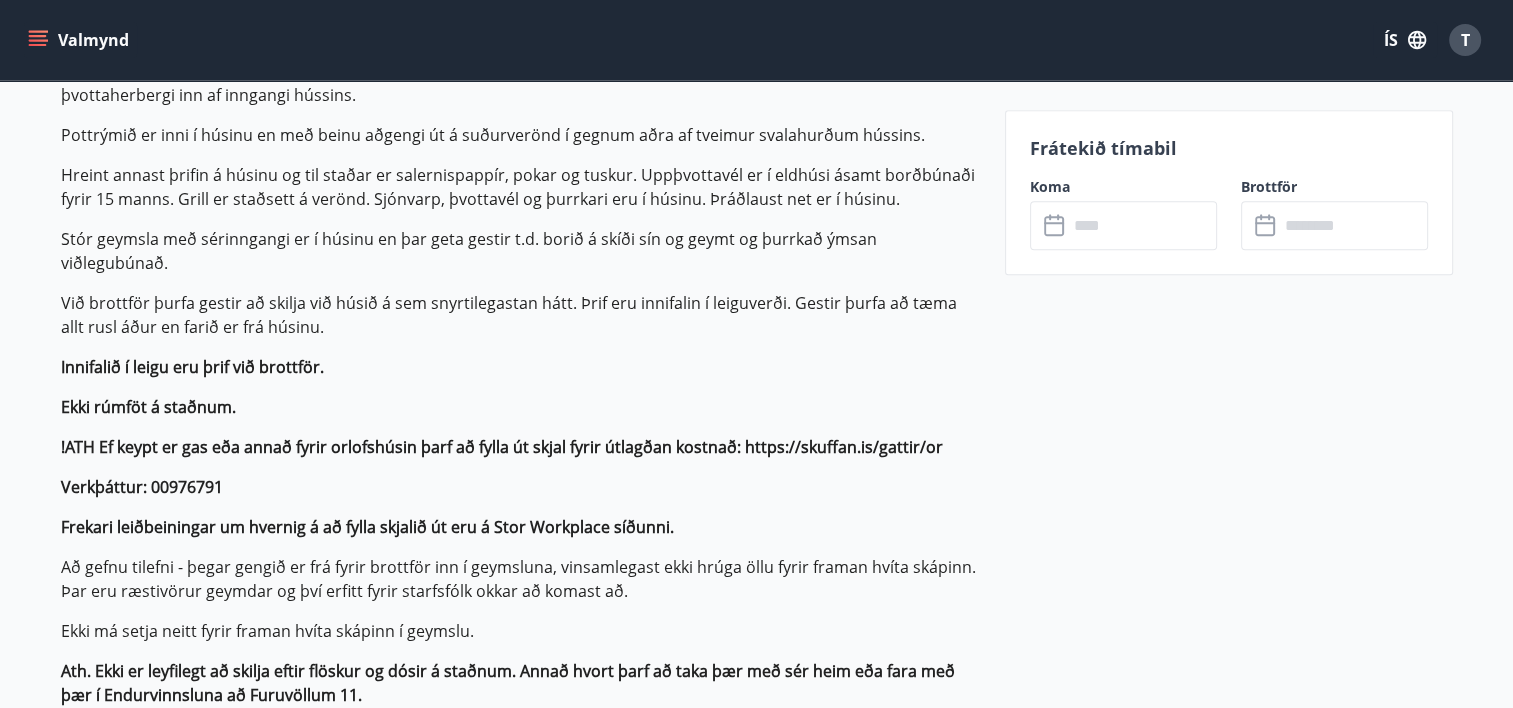 scroll, scrollTop: 1539, scrollLeft: 0, axis: vertical 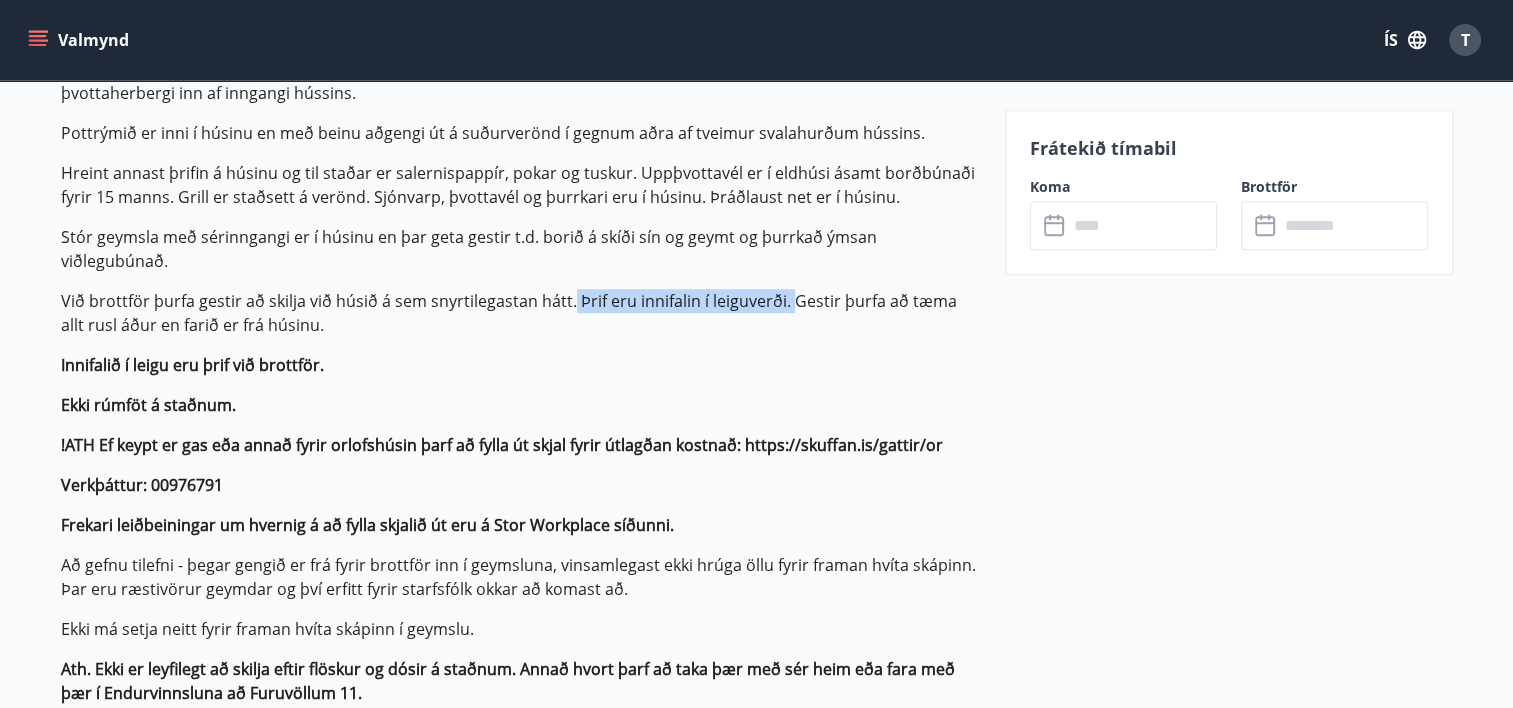 drag, startPoint x: 568, startPoint y: 275, endPoint x: 787, endPoint y: 283, distance: 219.14607 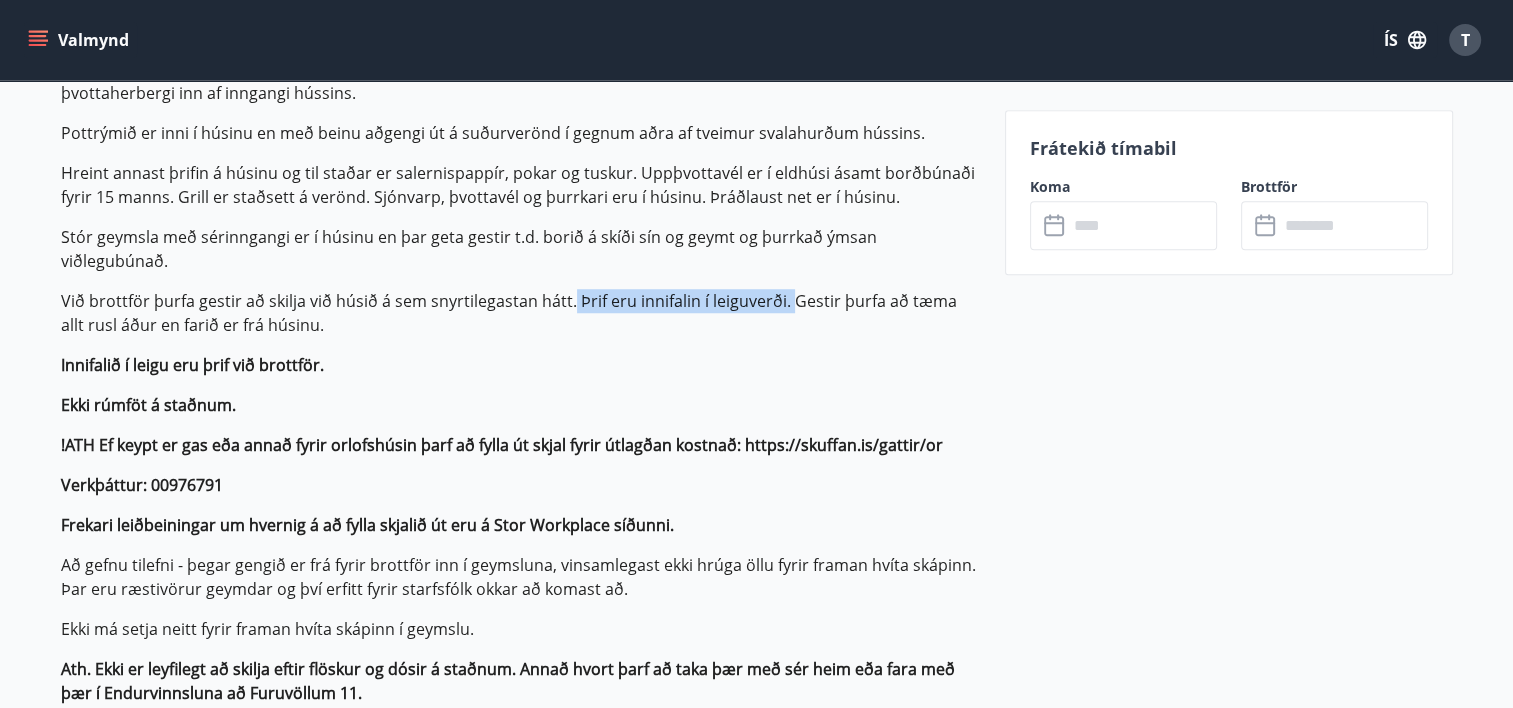 click on "Við brottför þurfa gestir að skilja við húsið á sem snyrtilegastan hátt.  Þrif eru innifalin í leiguverði. Gestir þurfa að tæma allt rusl áður en farið er frá húsinu." at bounding box center [521, 313] 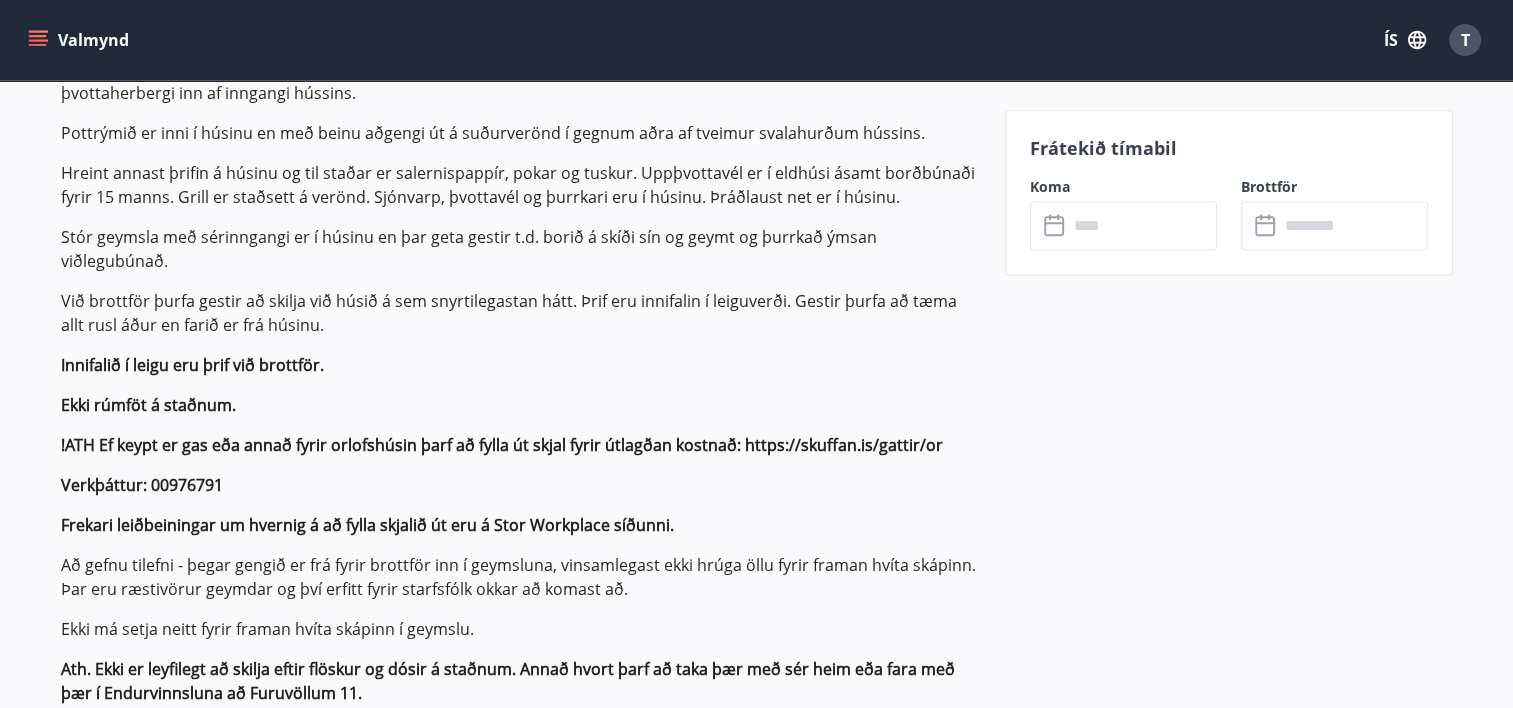 drag, startPoint x: 787, startPoint y: 283, endPoint x: 744, endPoint y: 333, distance: 65.946945 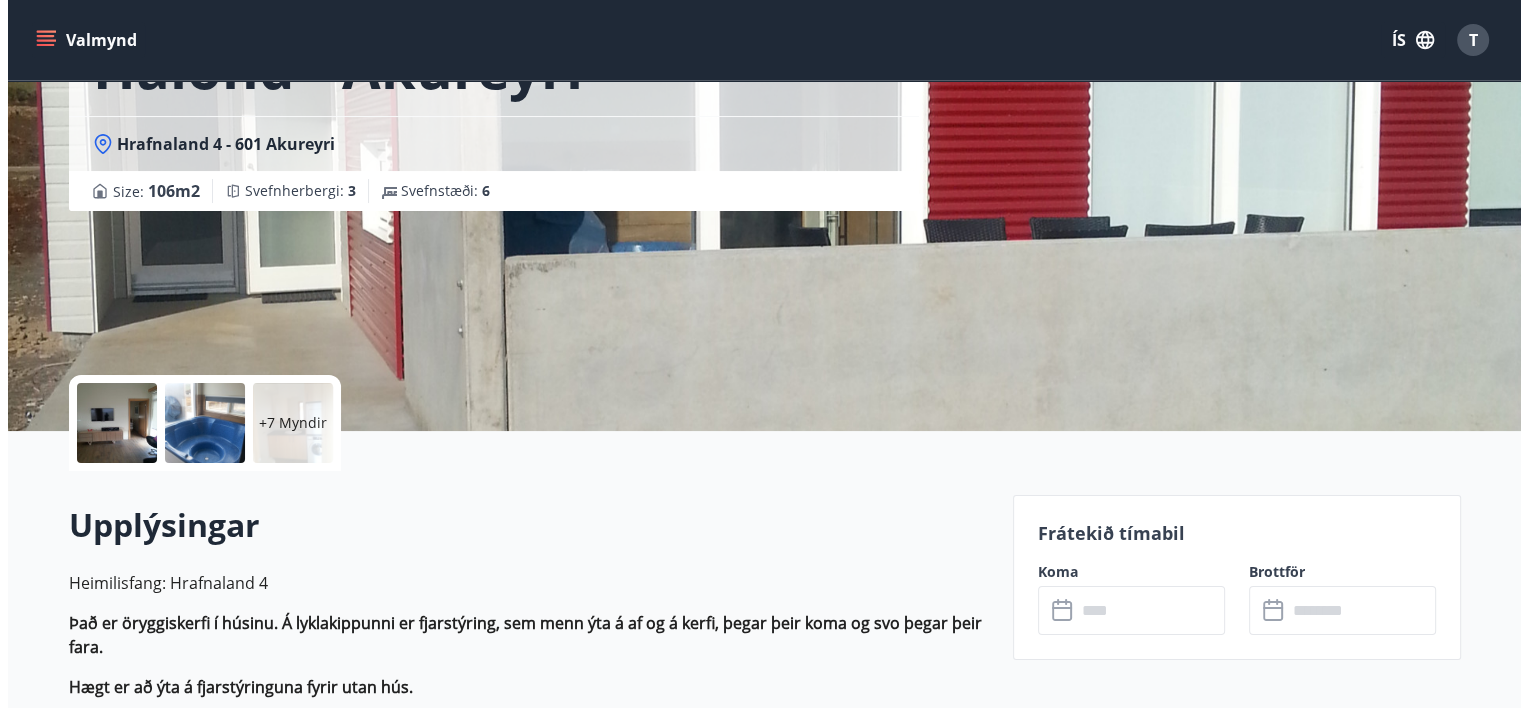 scroll, scrollTop: 163, scrollLeft: 0, axis: vertical 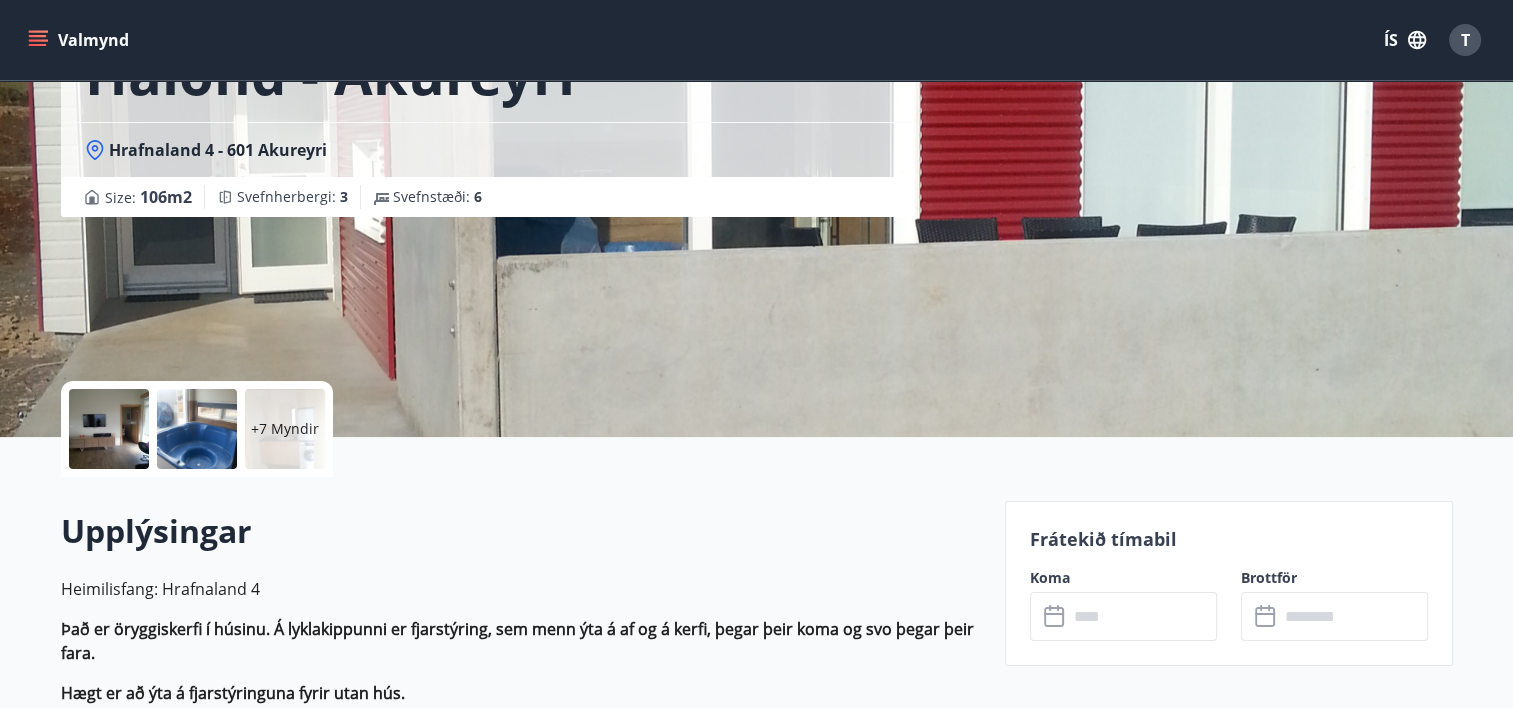 click on "+7 Myndir" at bounding box center [285, 429] 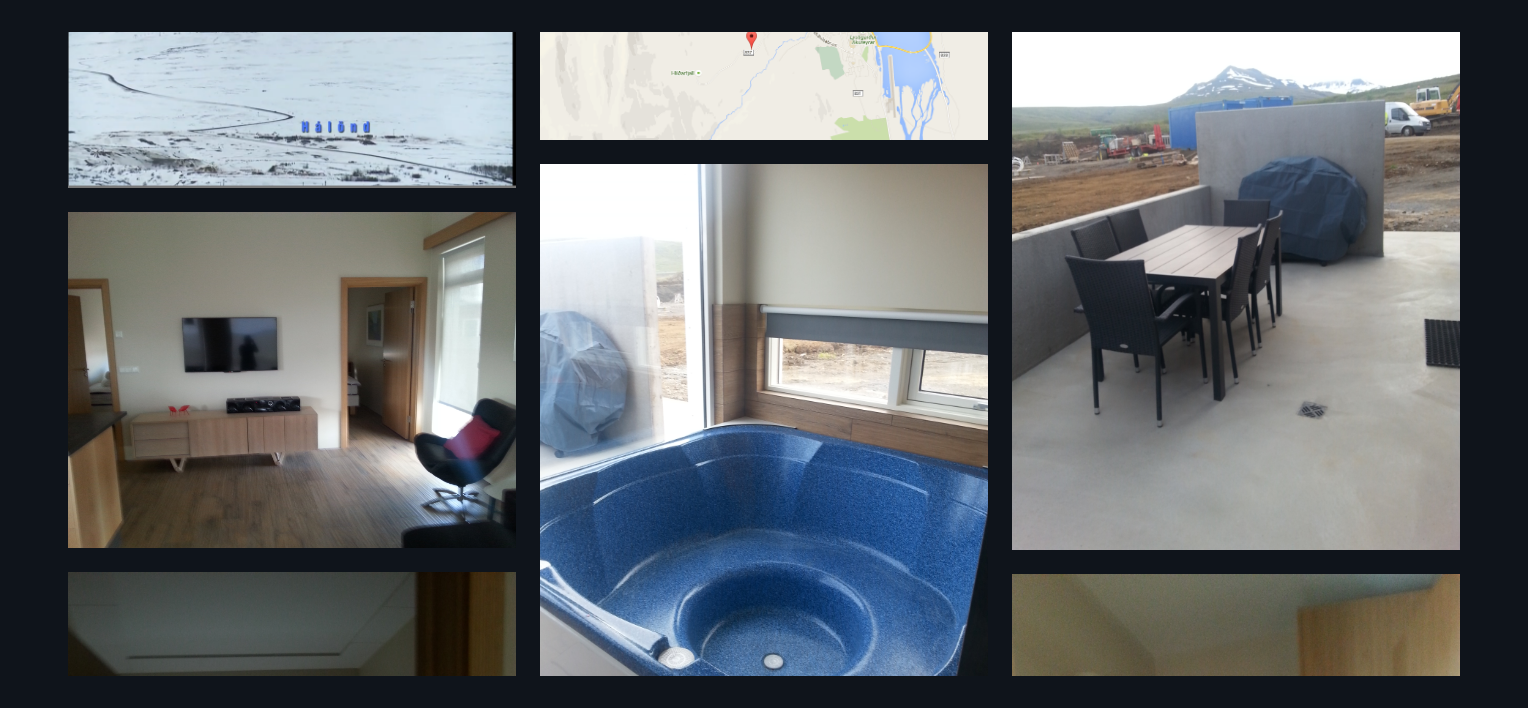 scroll, scrollTop: 167, scrollLeft: 0, axis: vertical 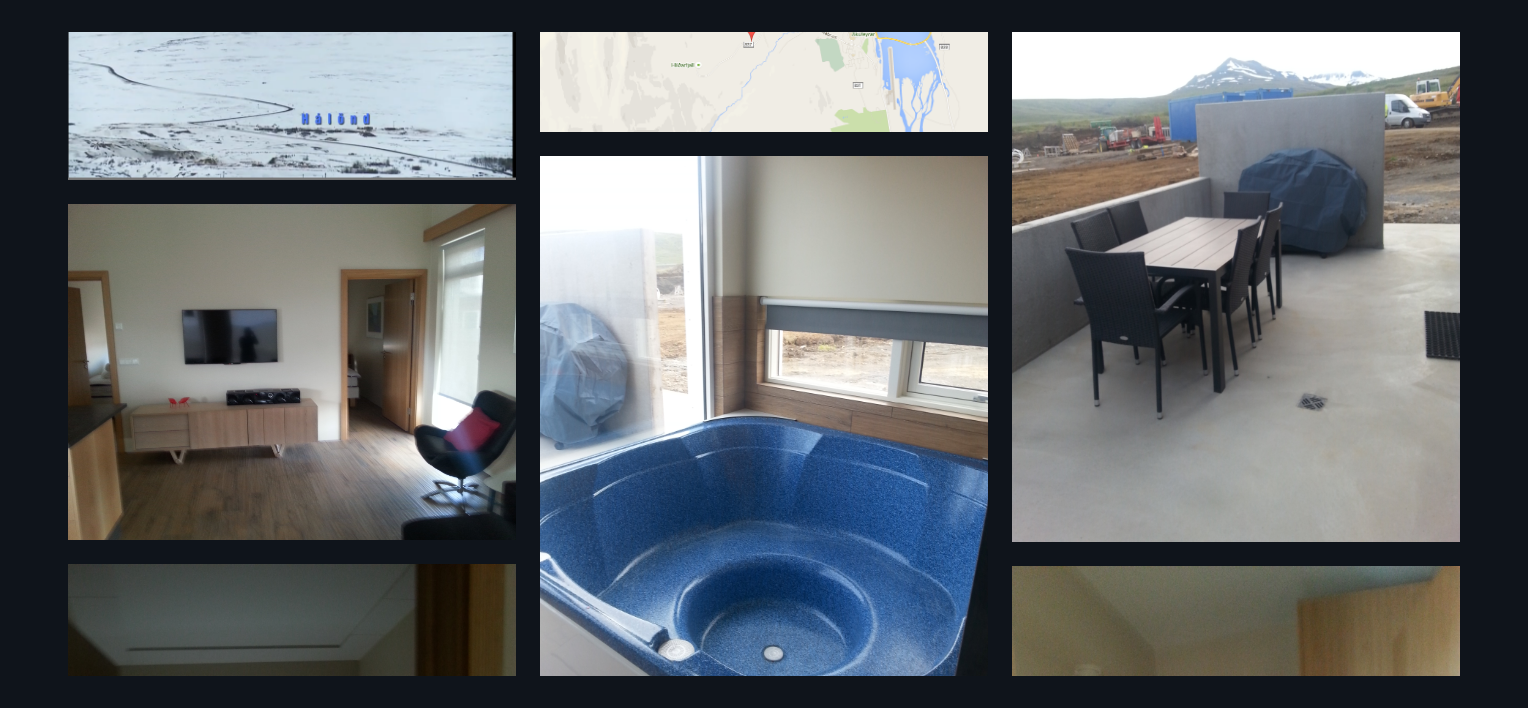 click at bounding box center (292, 372) 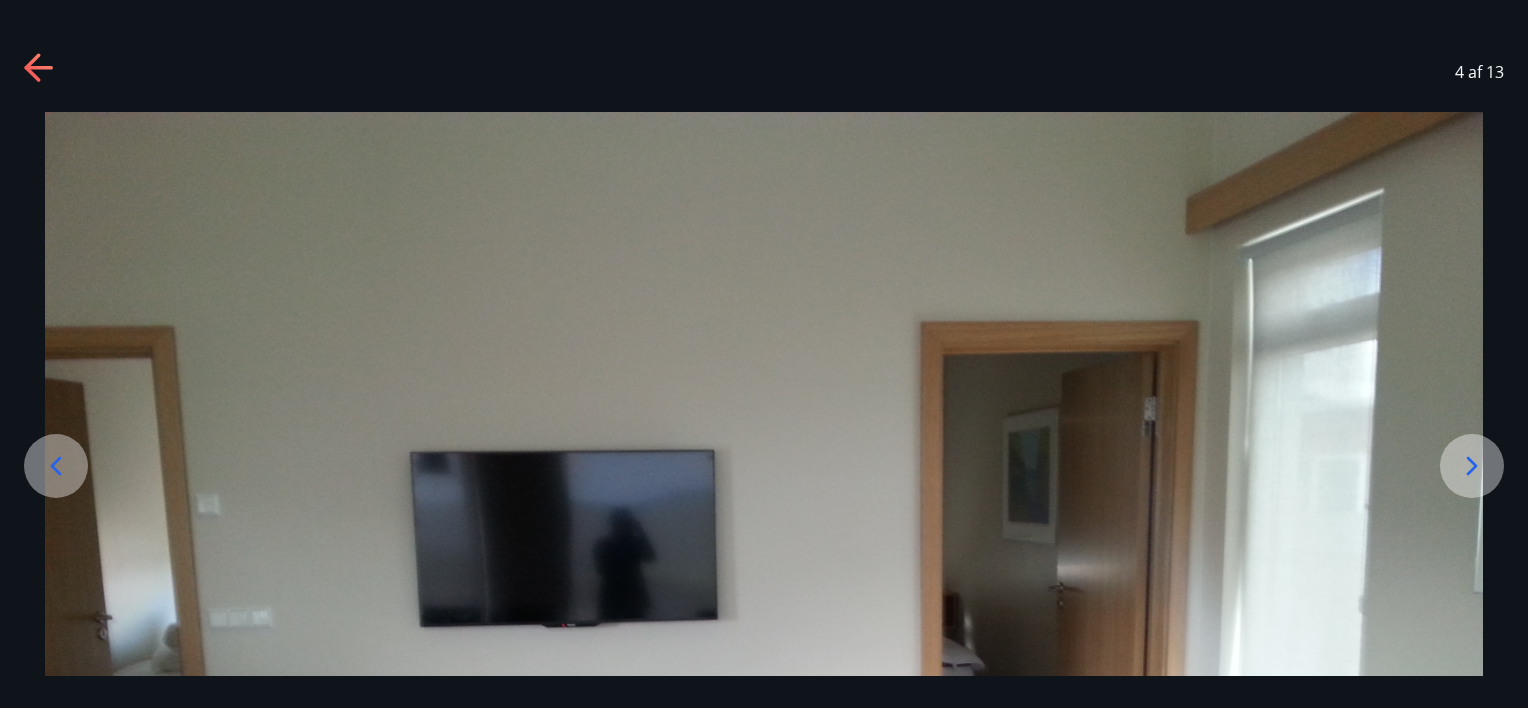 click at bounding box center (764, 651) 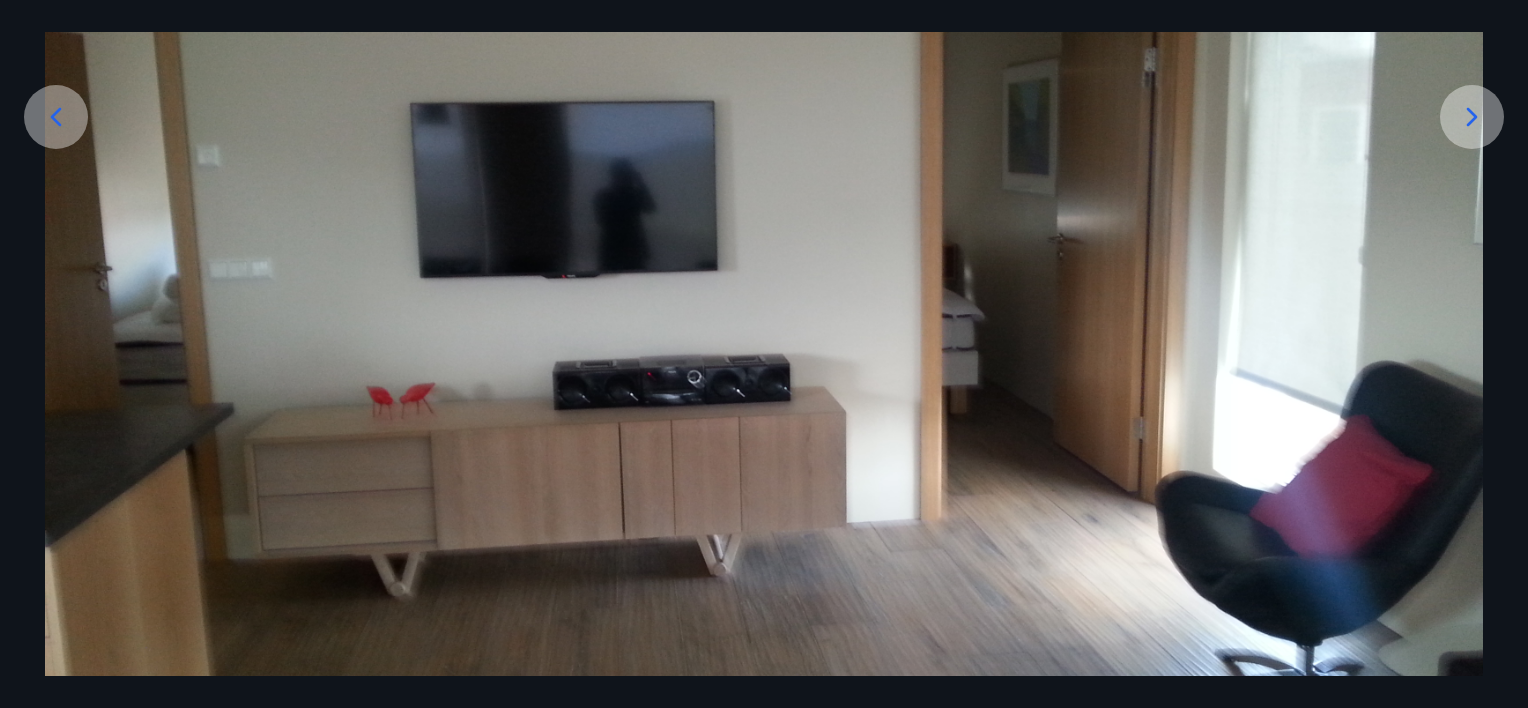 scroll, scrollTop: 374, scrollLeft: 0, axis: vertical 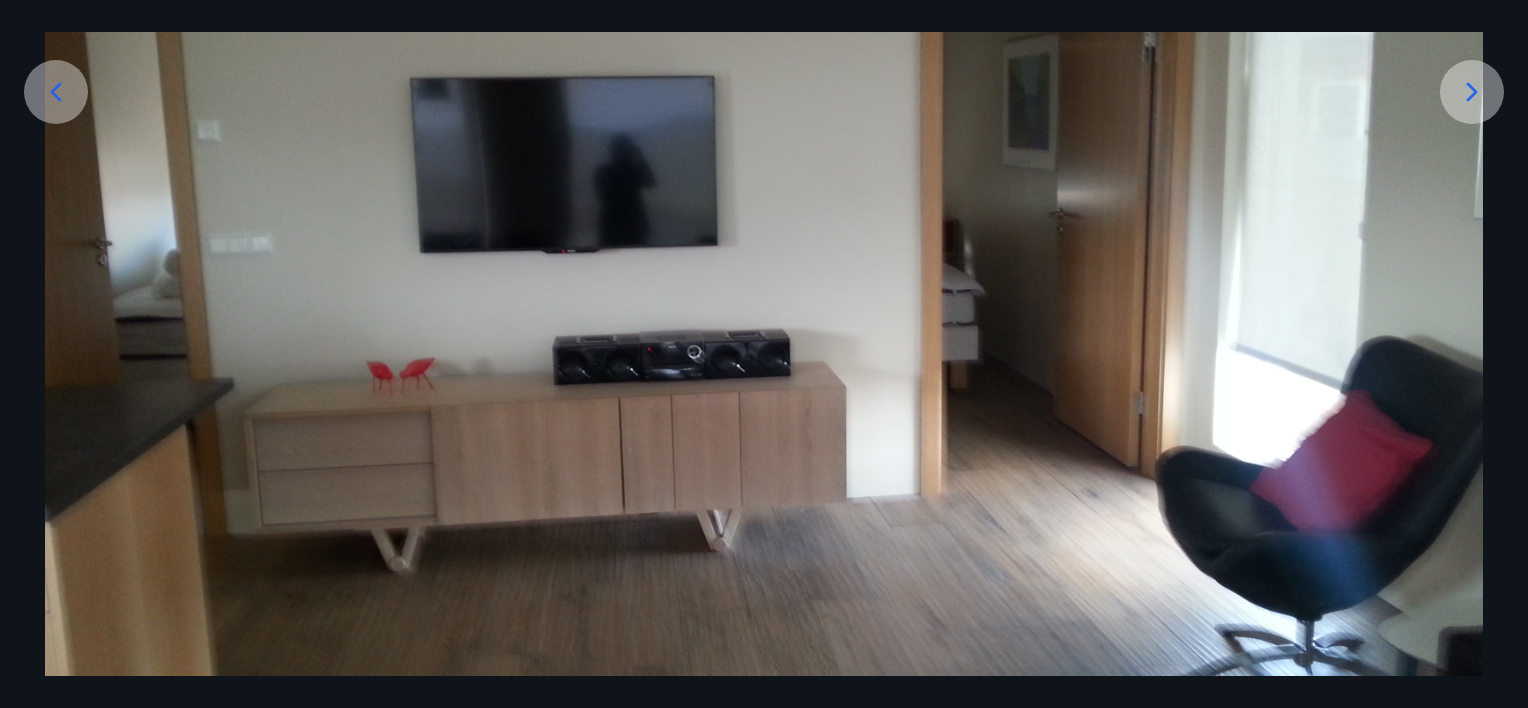 click 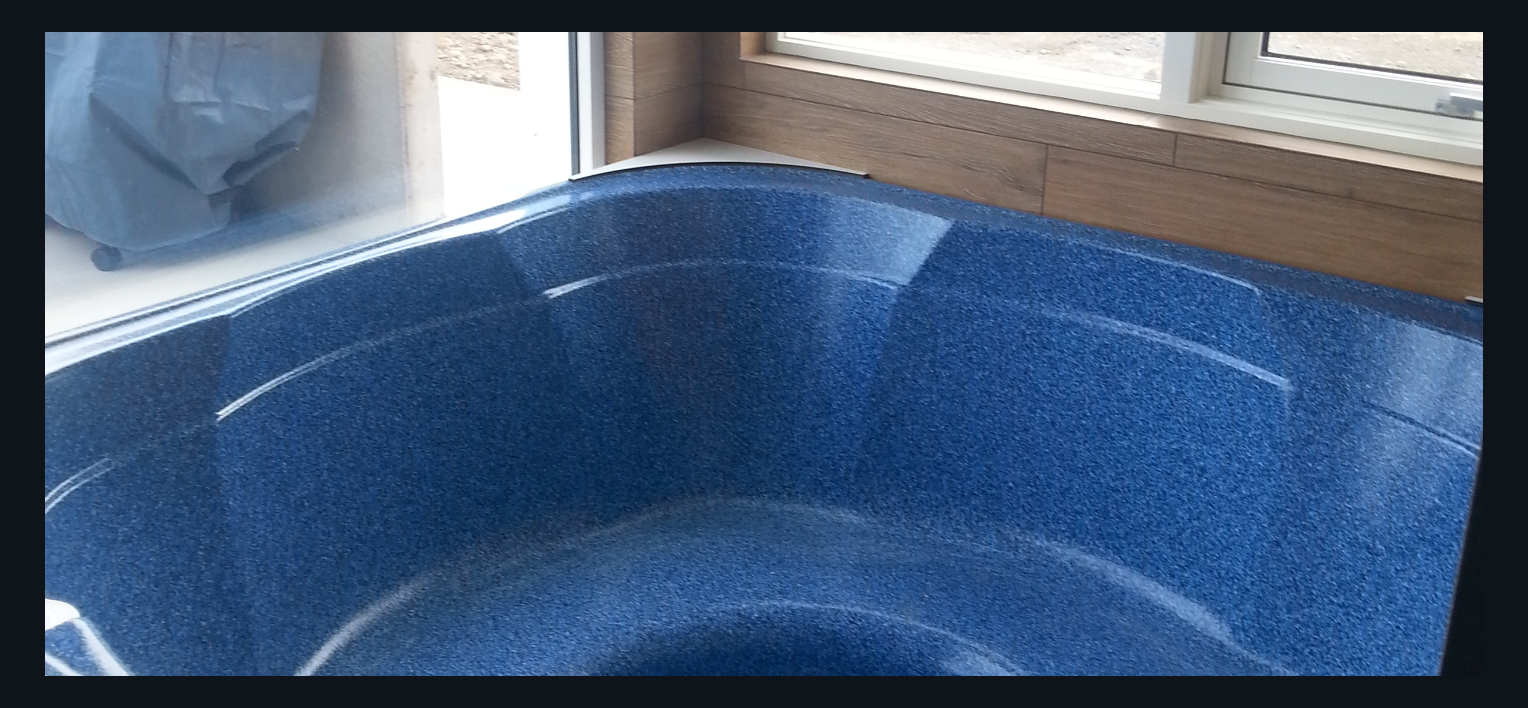 scroll, scrollTop: 783, scrollLeft: 0, axis: vertical 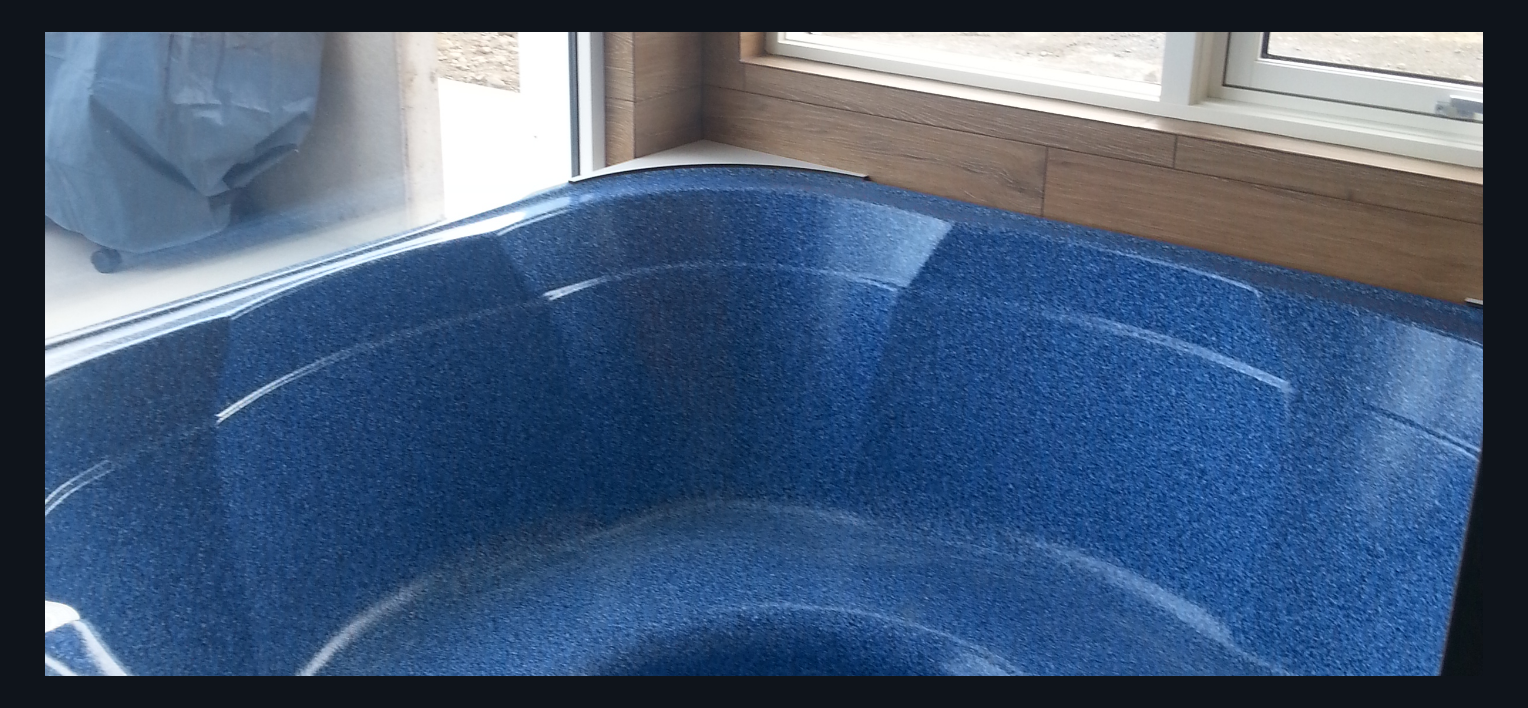 click at bounding box center [764, 287] 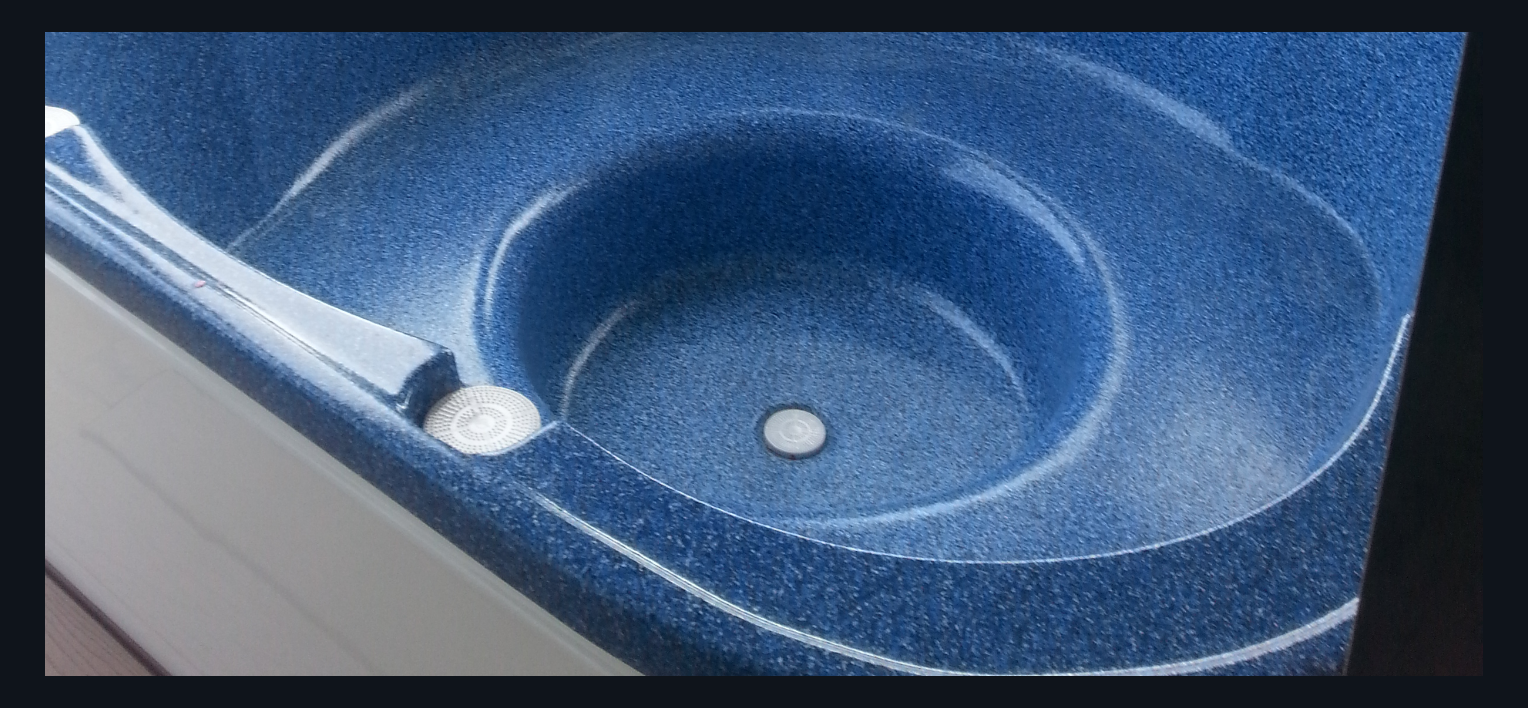 scroll, scrollTop: 1277, scrollLeft: 0, axis: vertical 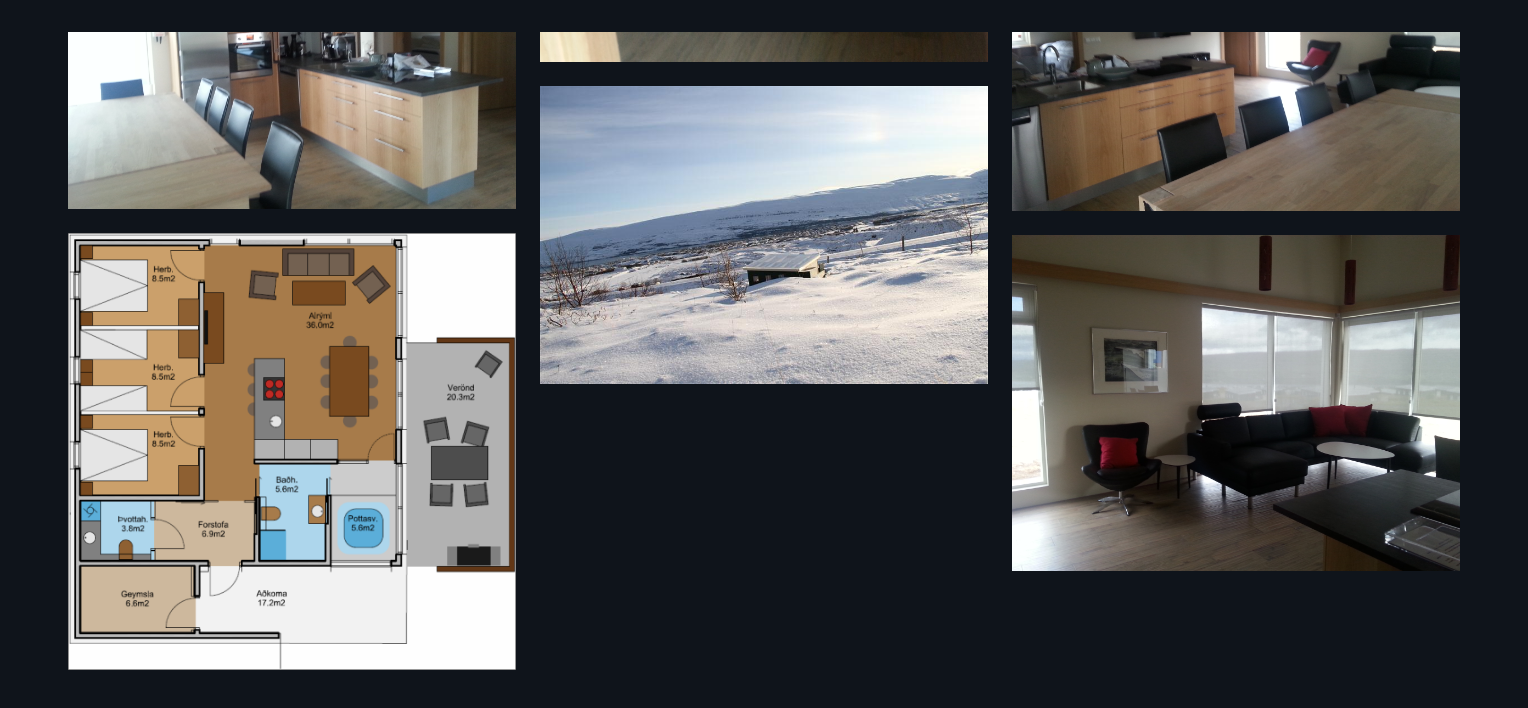 click at bounding box center (292, 451) 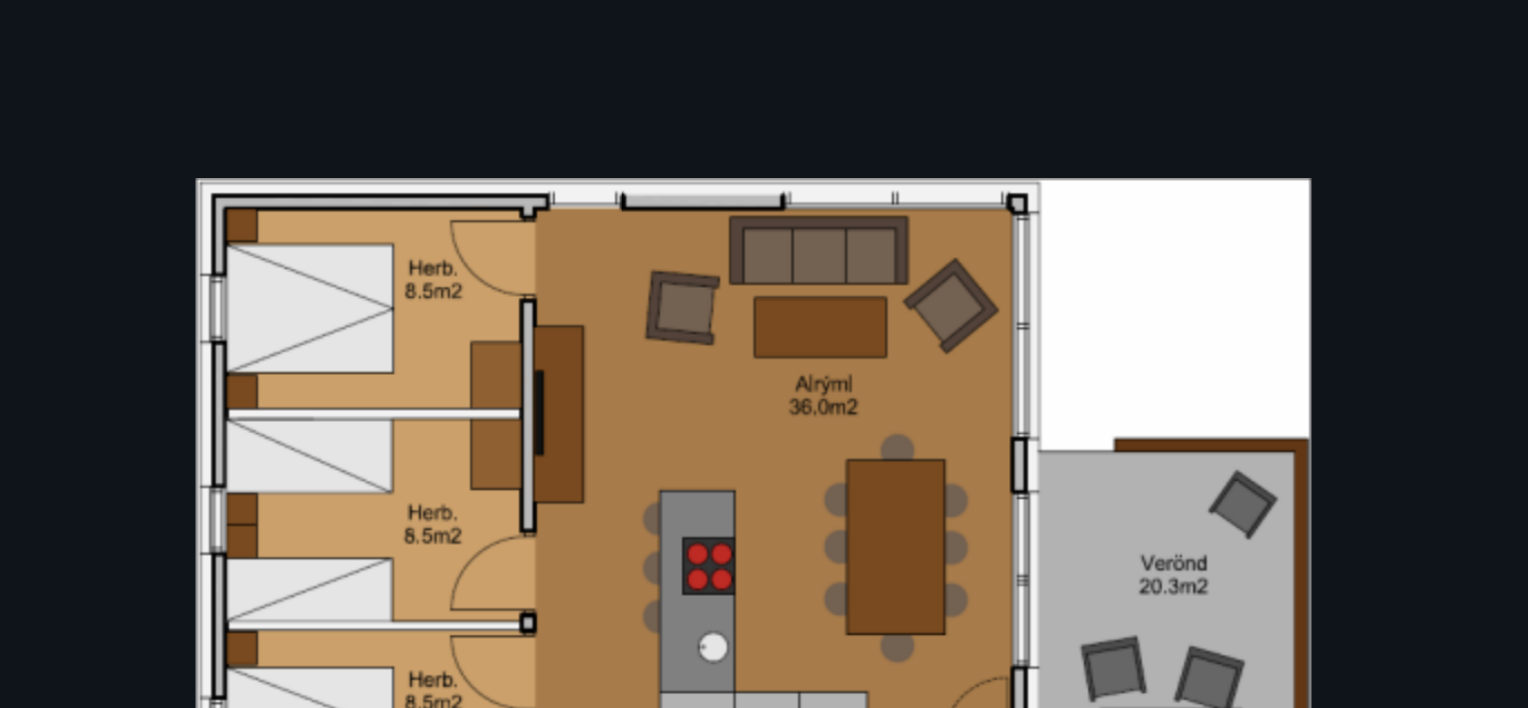 scroll, scrollTop: 163, scrollLeft: 0, axis: vertical 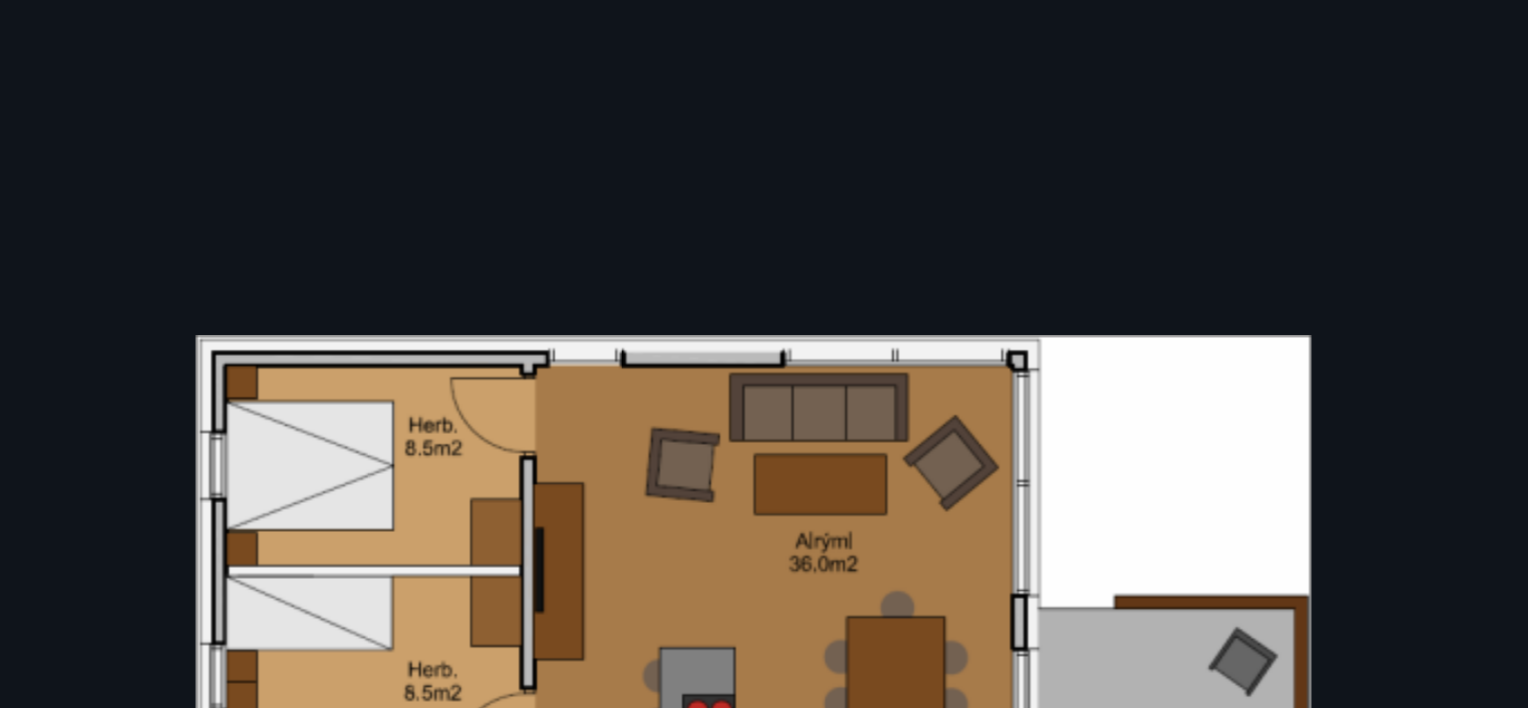 click on "13   af   13" at bounding box center [764, 72] 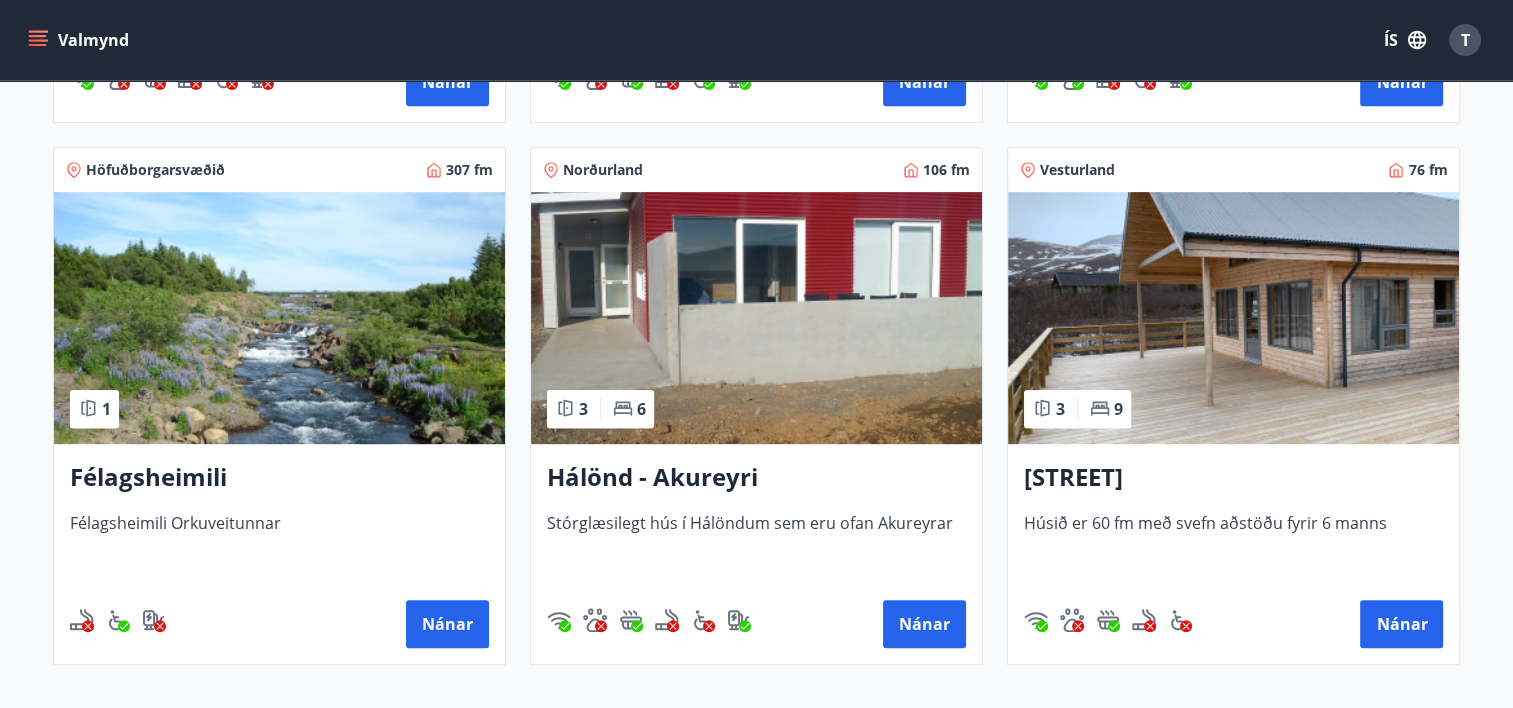 scroll, scrollTop: 860, scrollLeft: 0, axis: vertical 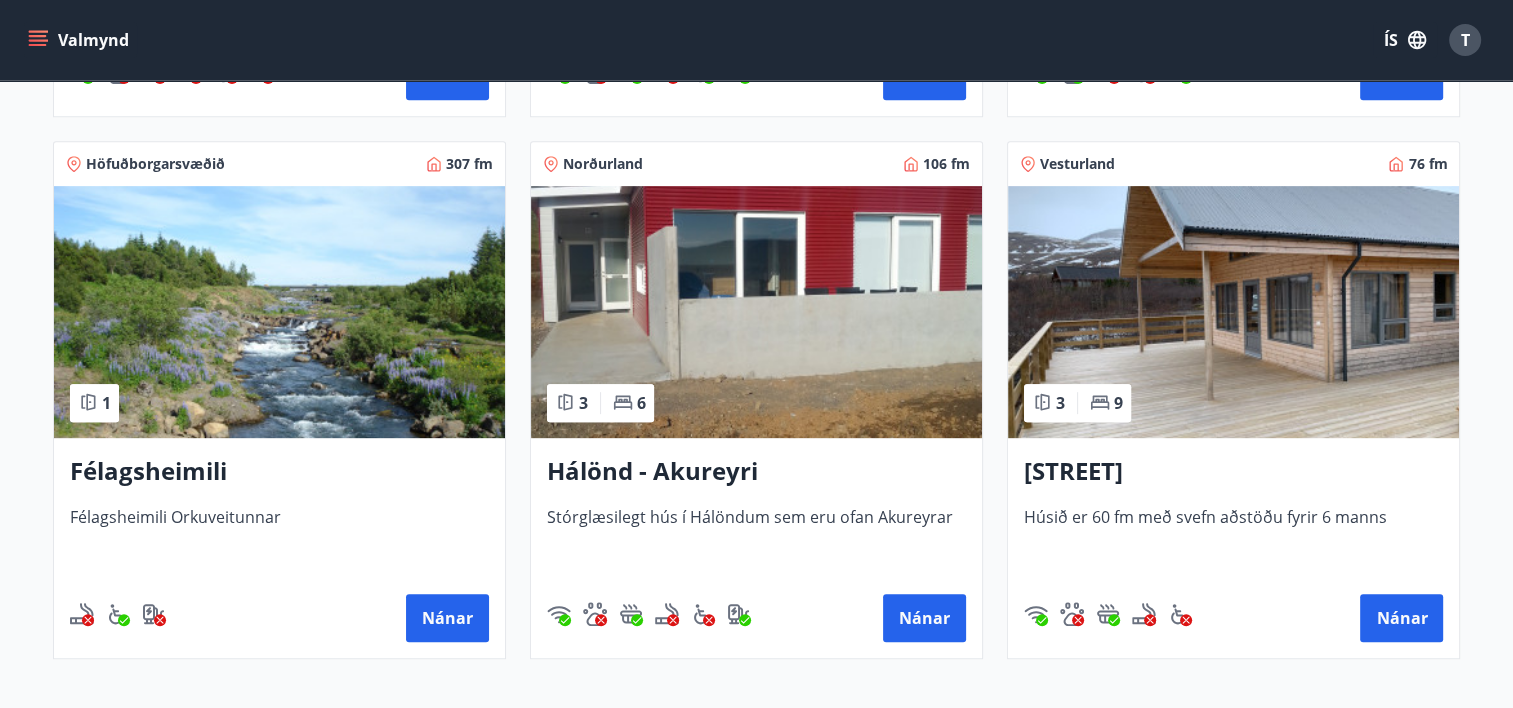 click on "Hálönd - Akureyri" at bounding box center [756, 472] 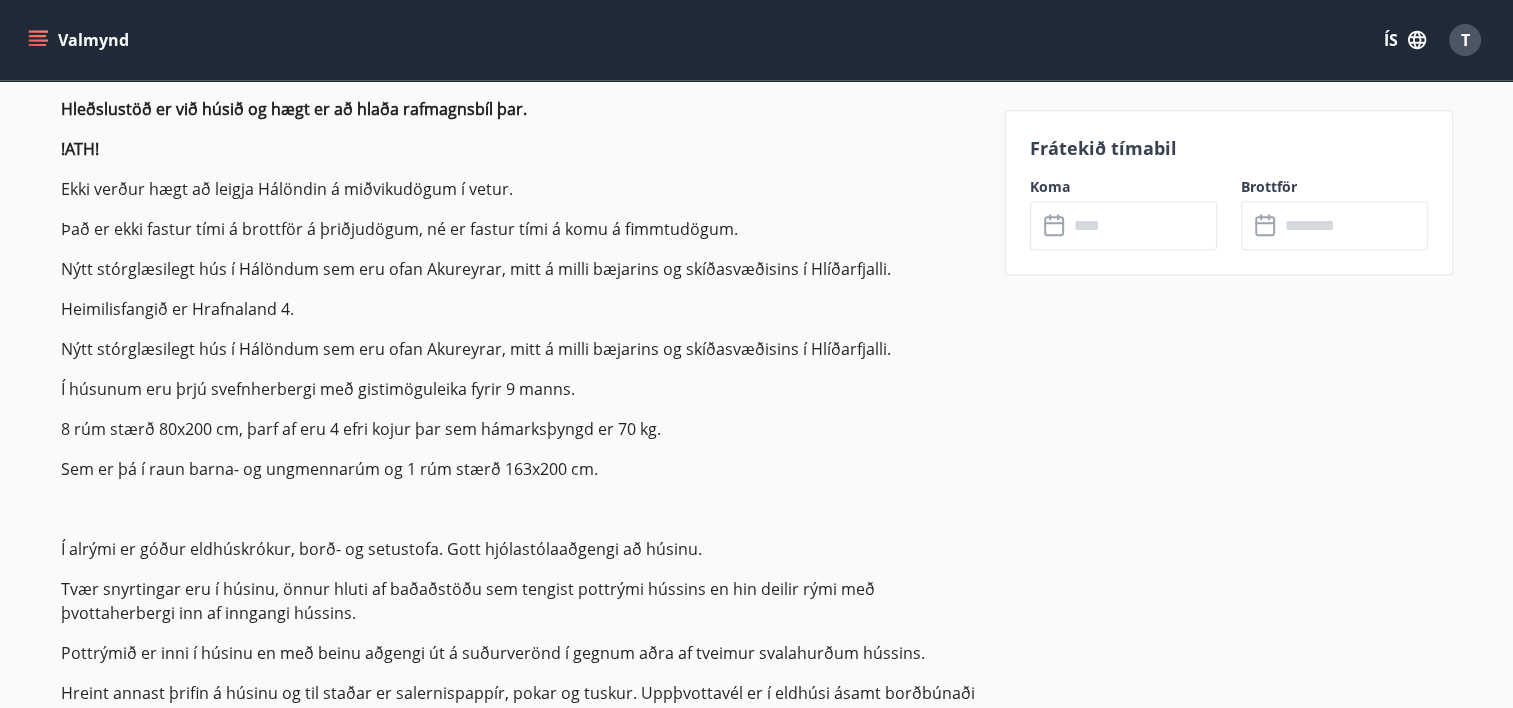 scroll, scrollTop: 1024, scrollLeft: 0, axis: vertical 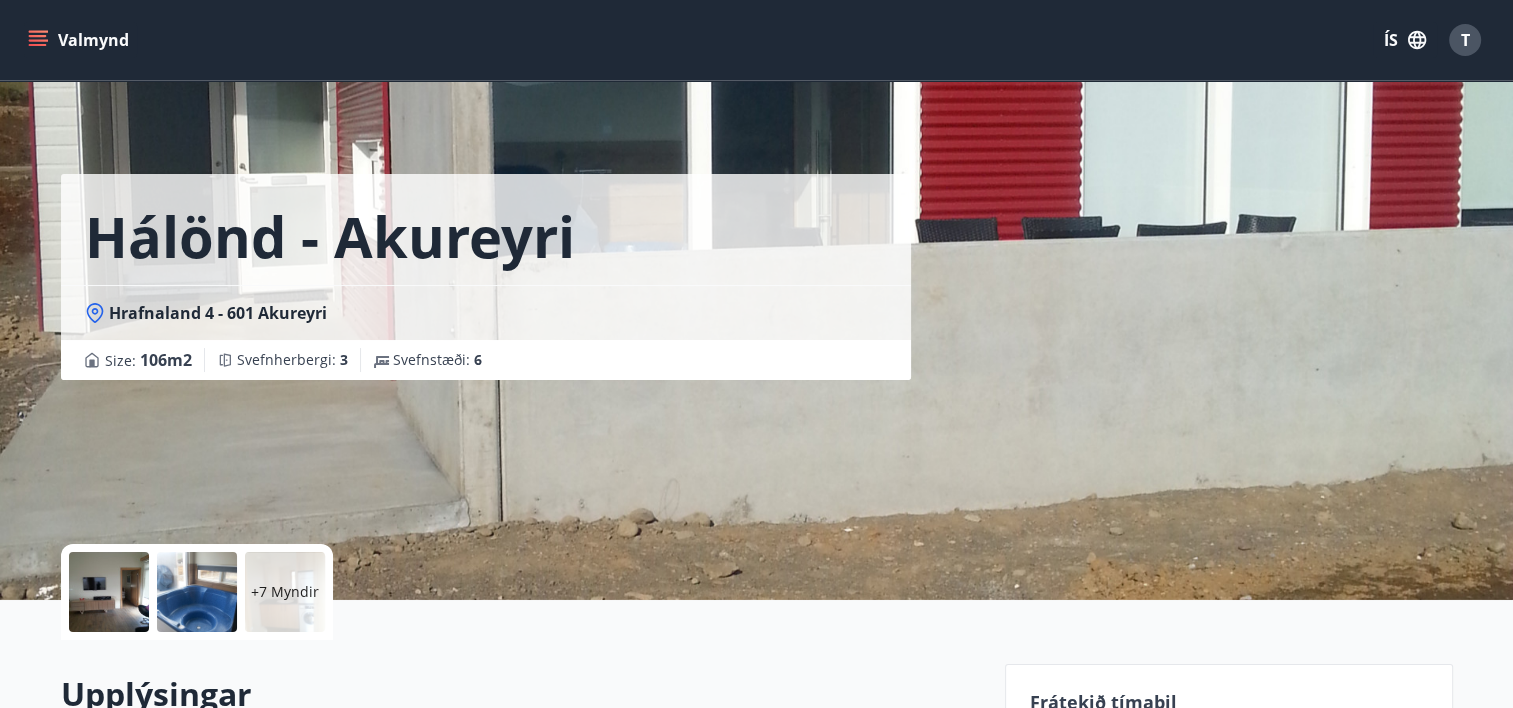 click on "+7 Myndir" at bounding box center (285, 592) 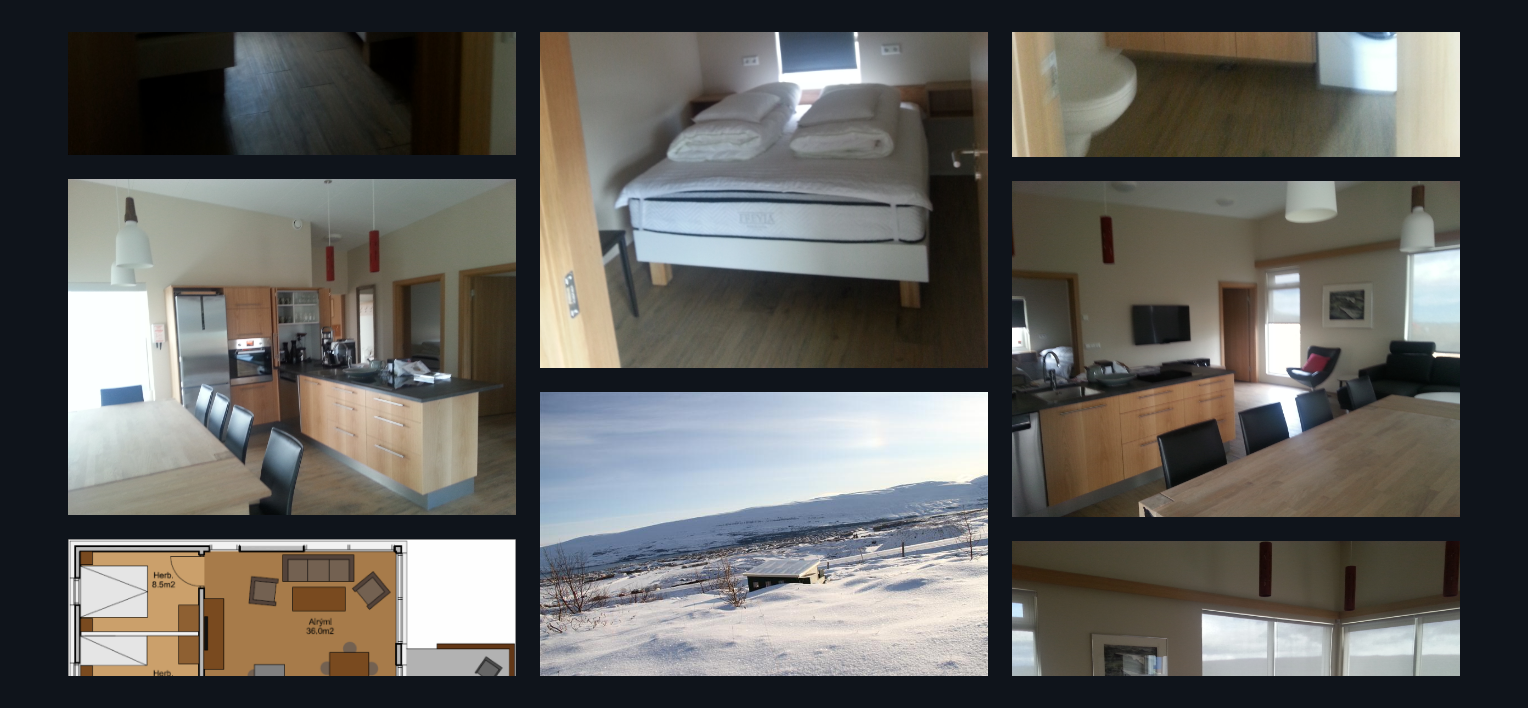 scroll, scrollTop: 1479, scrollLeft: 0, axis: vertical 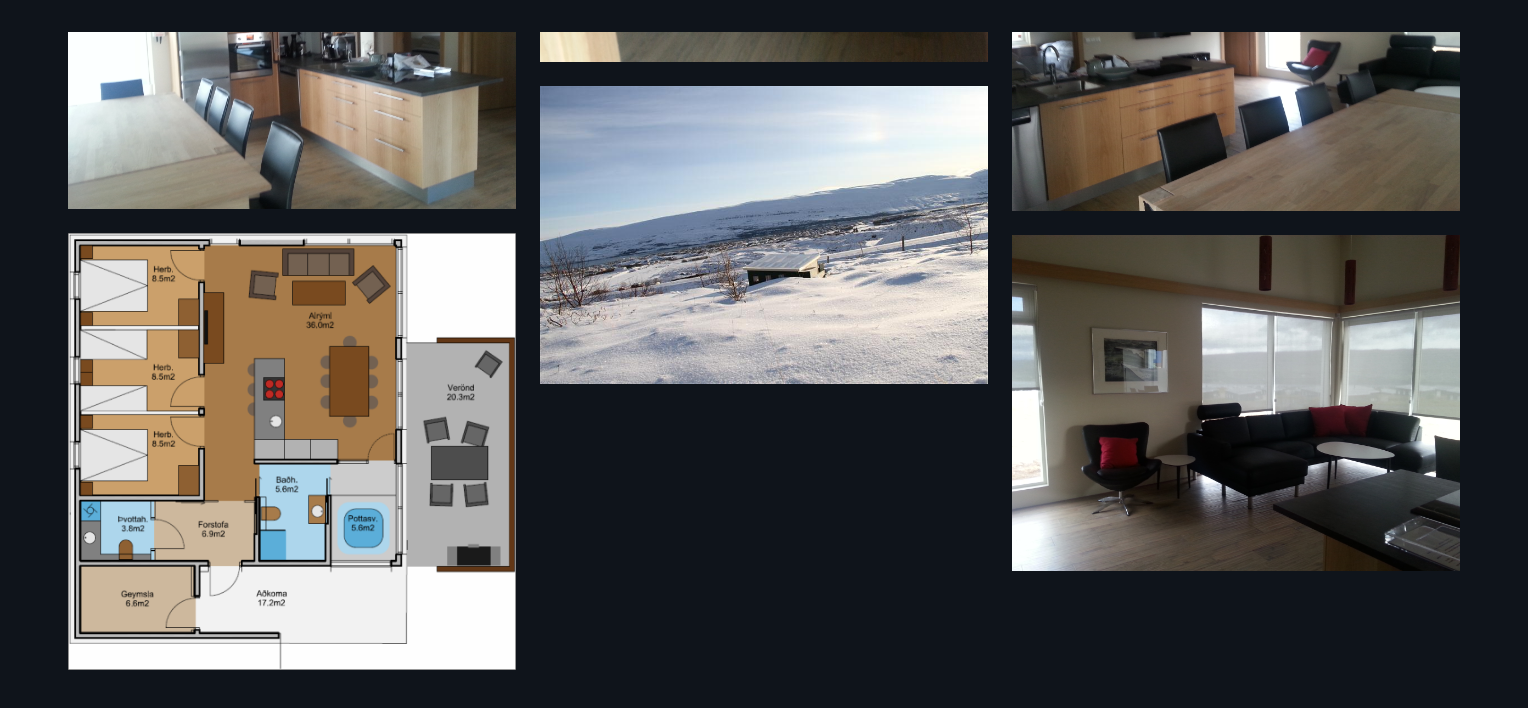 click at bounding box center [292, 451] 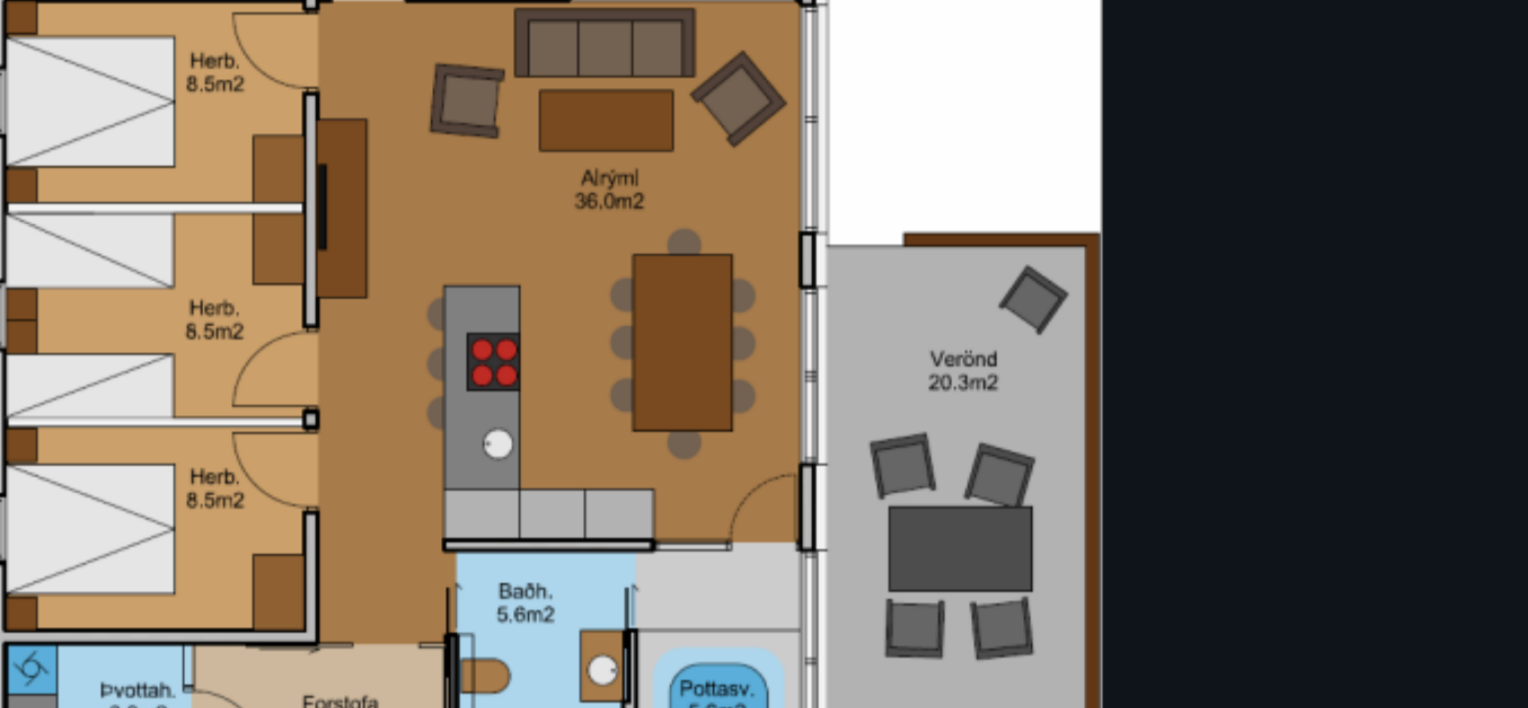 click at bounding box center (764, 394) 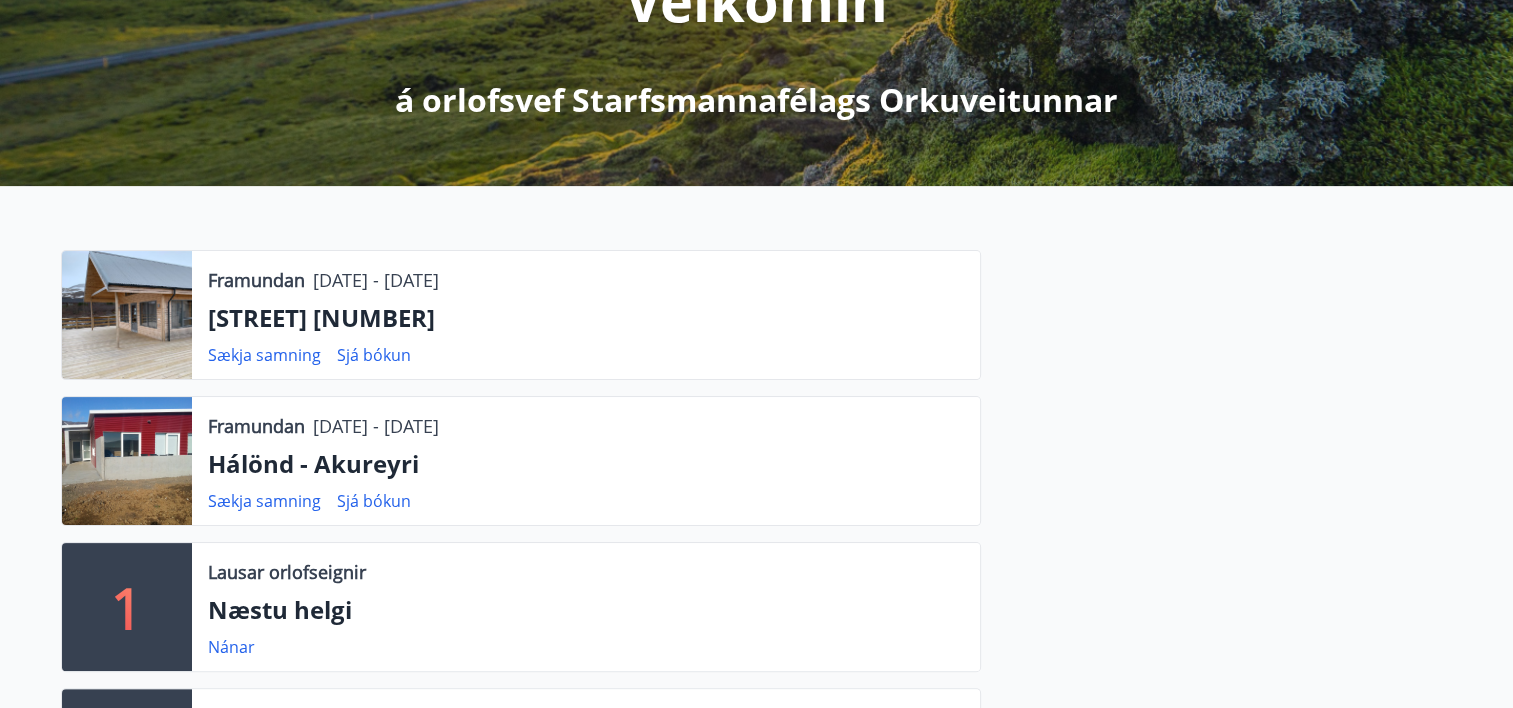 scroll, scrollTop: 0, scrollLeft: 0, axis: both 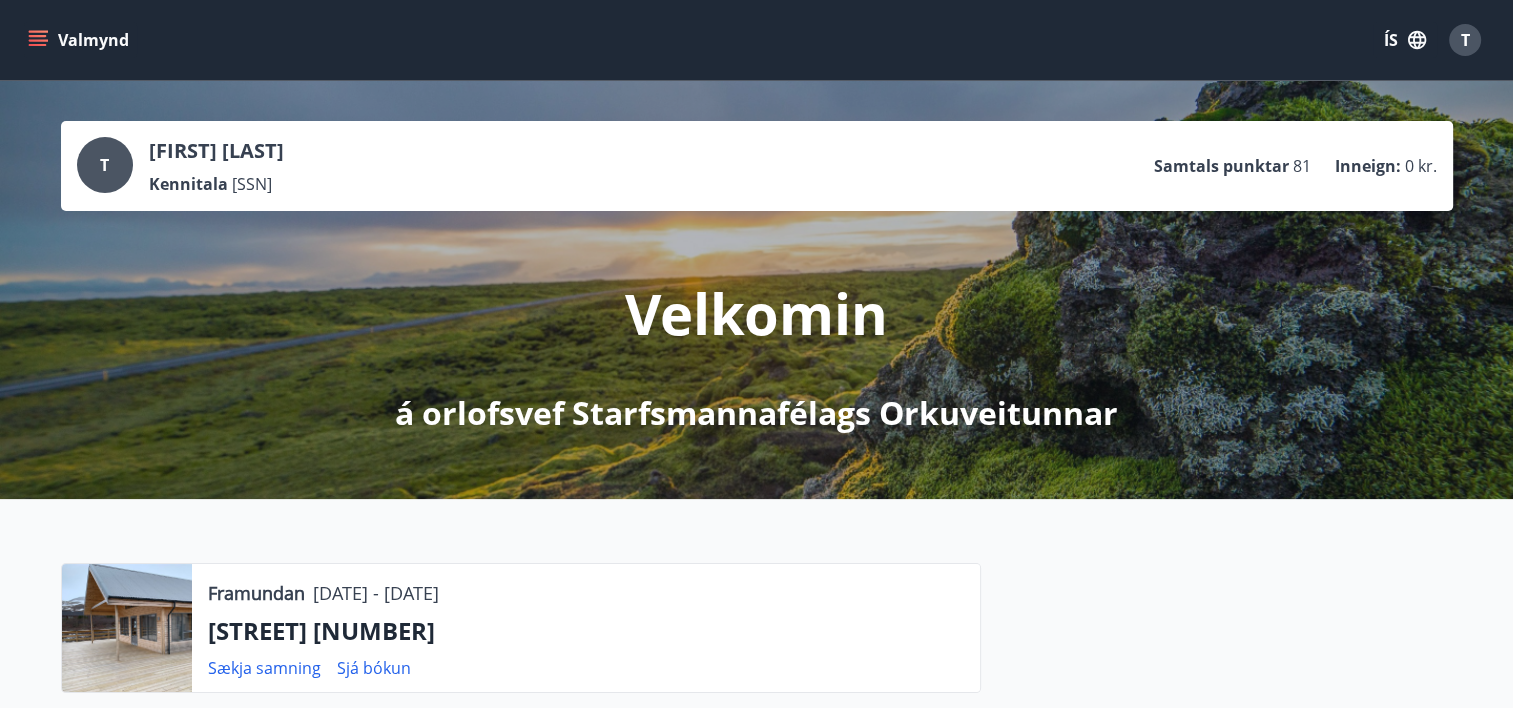 click on "Valmynd ÍS T" at bounding box center [756, 40] 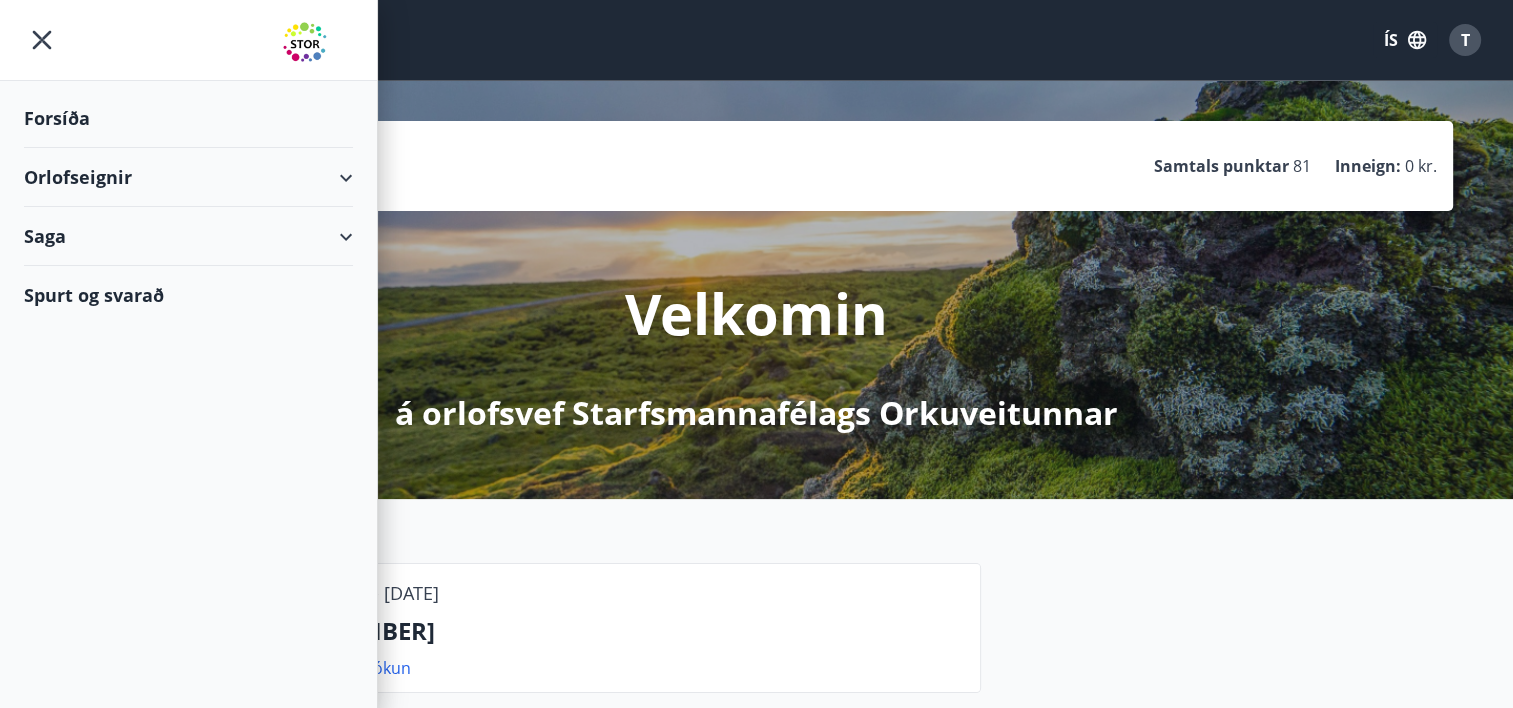 click on "Orlofseignir" at bounding box center (188, 177) 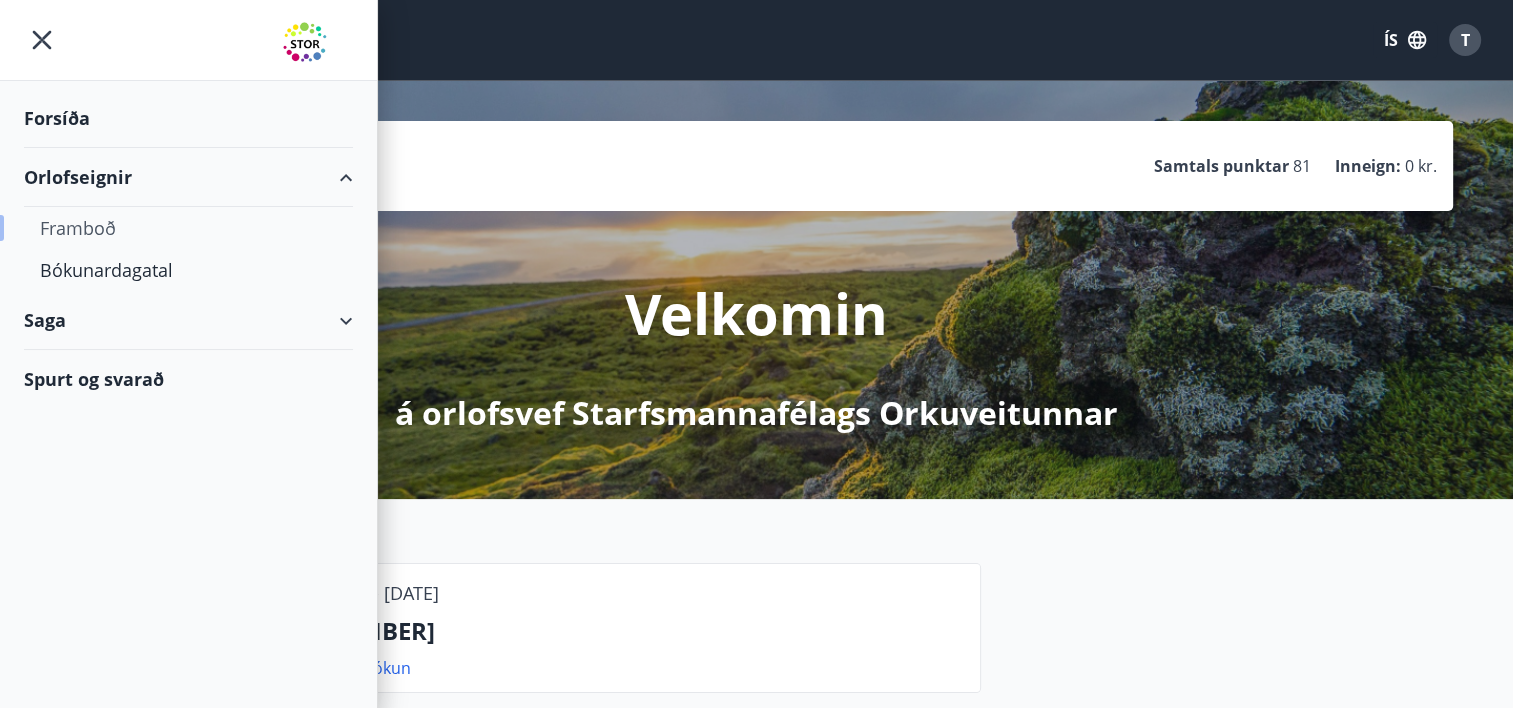 click on "Framboð" at bounding box center (188, 228) 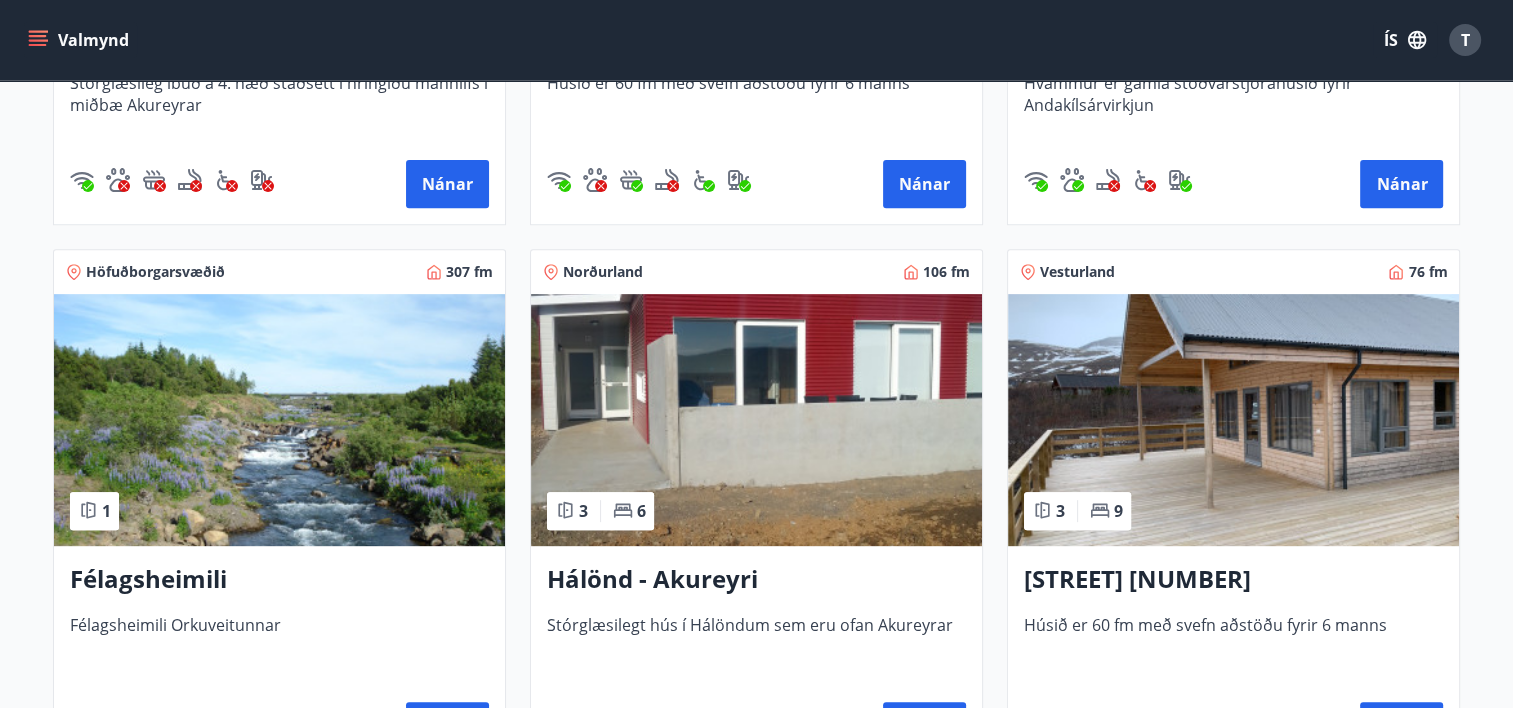scroll, scrollTop: 797, scrollLeft: 0, axis: vertical 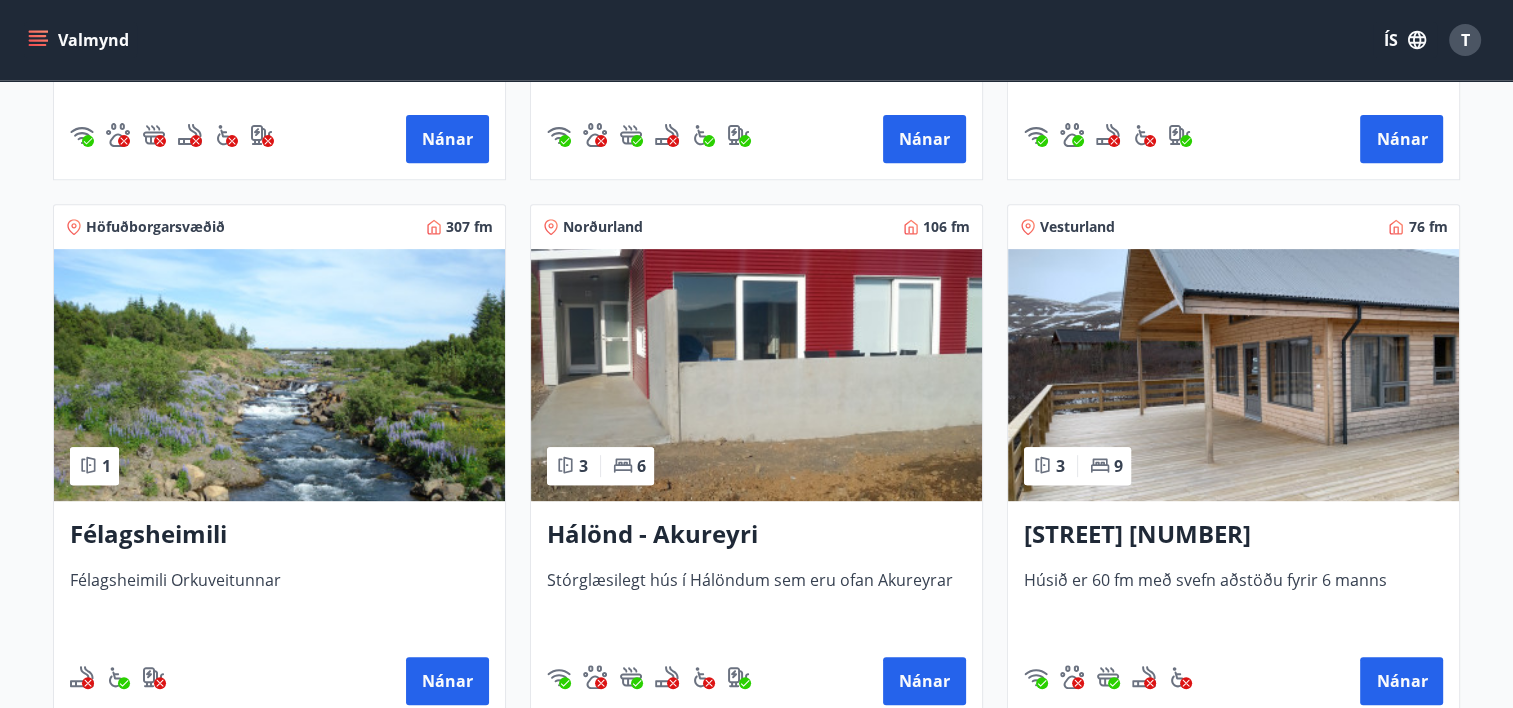 click on "Hálönd - Akureyri" at bounding box center [756, 535] 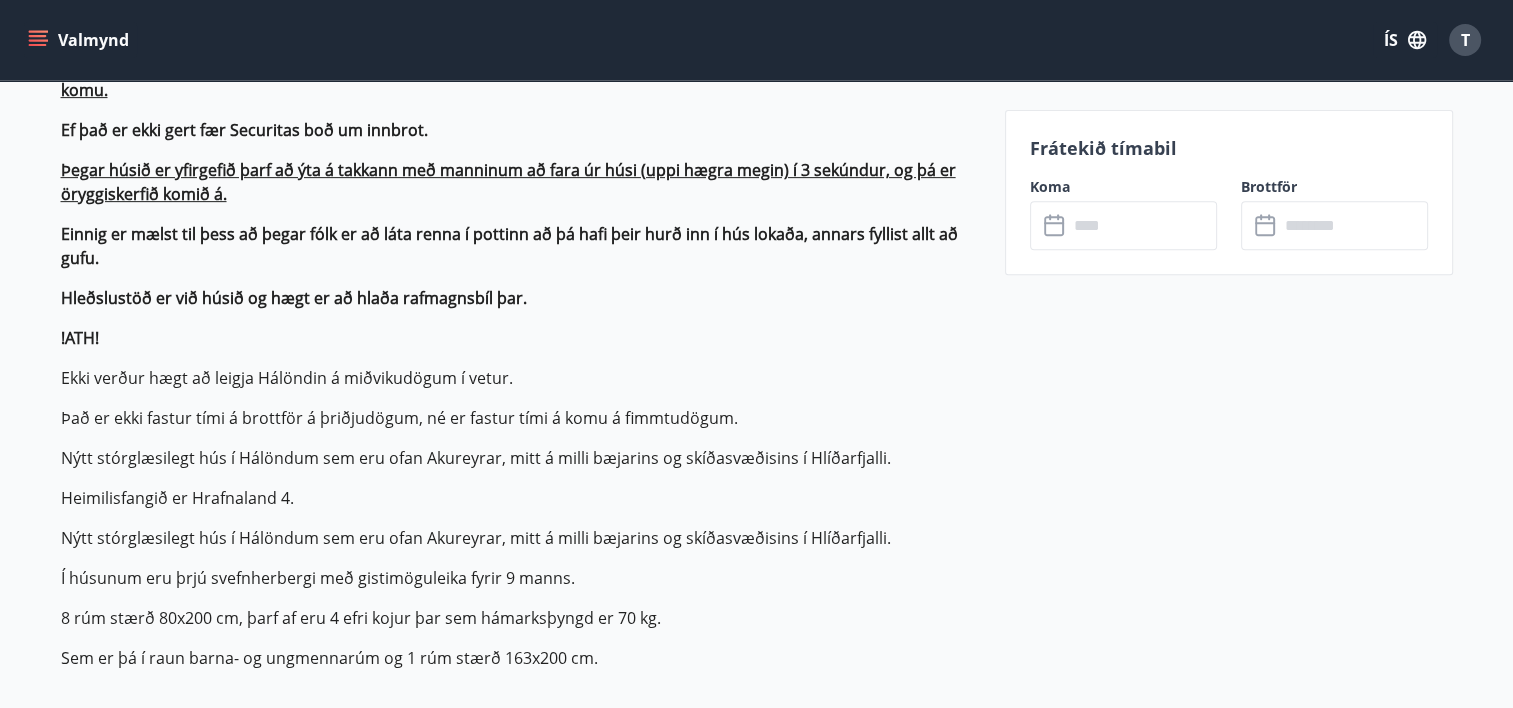 scroll, scrollTop: 831, scrollLeft: 0, axis: vertical 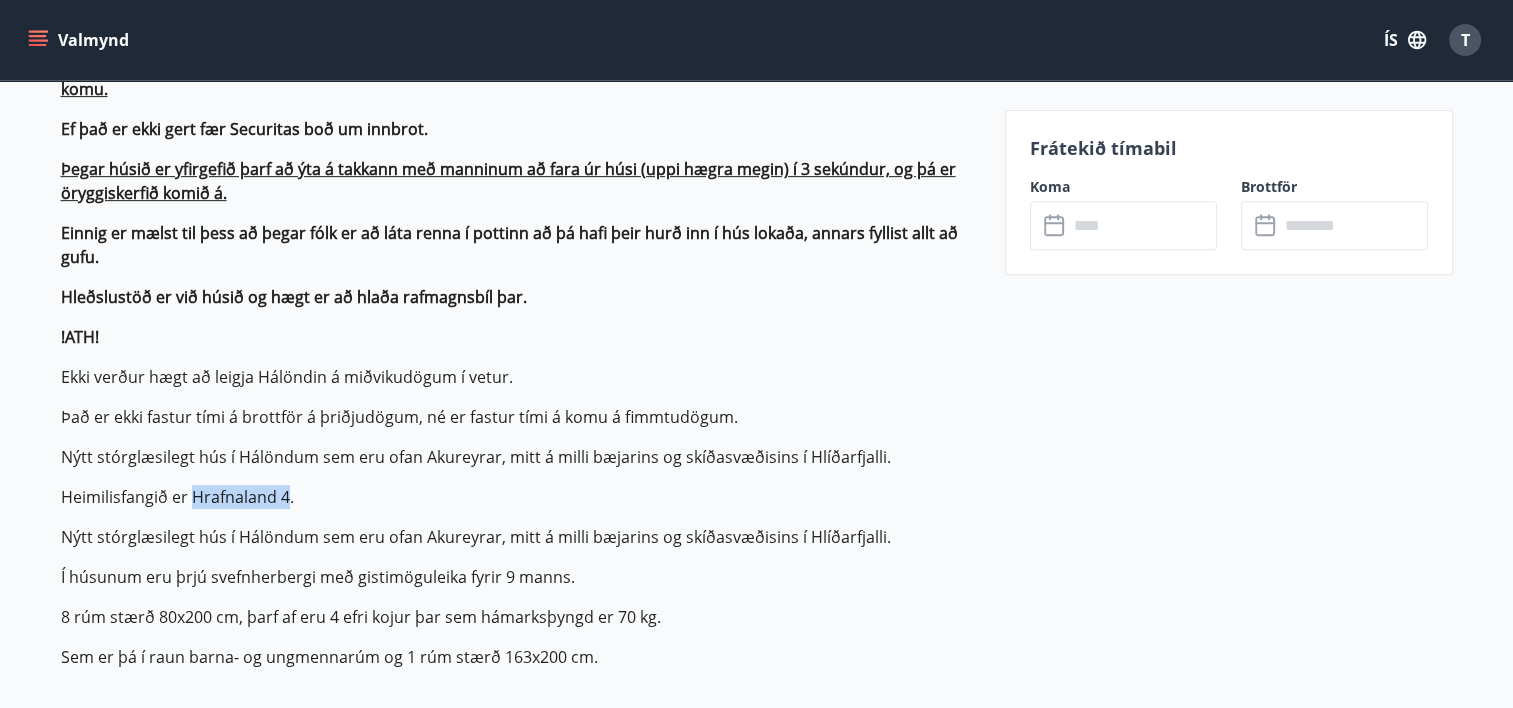 drag, startPoint x: 285, startPoint y: 496, endPoint x: 192, endPoint y: 496, distance: 93 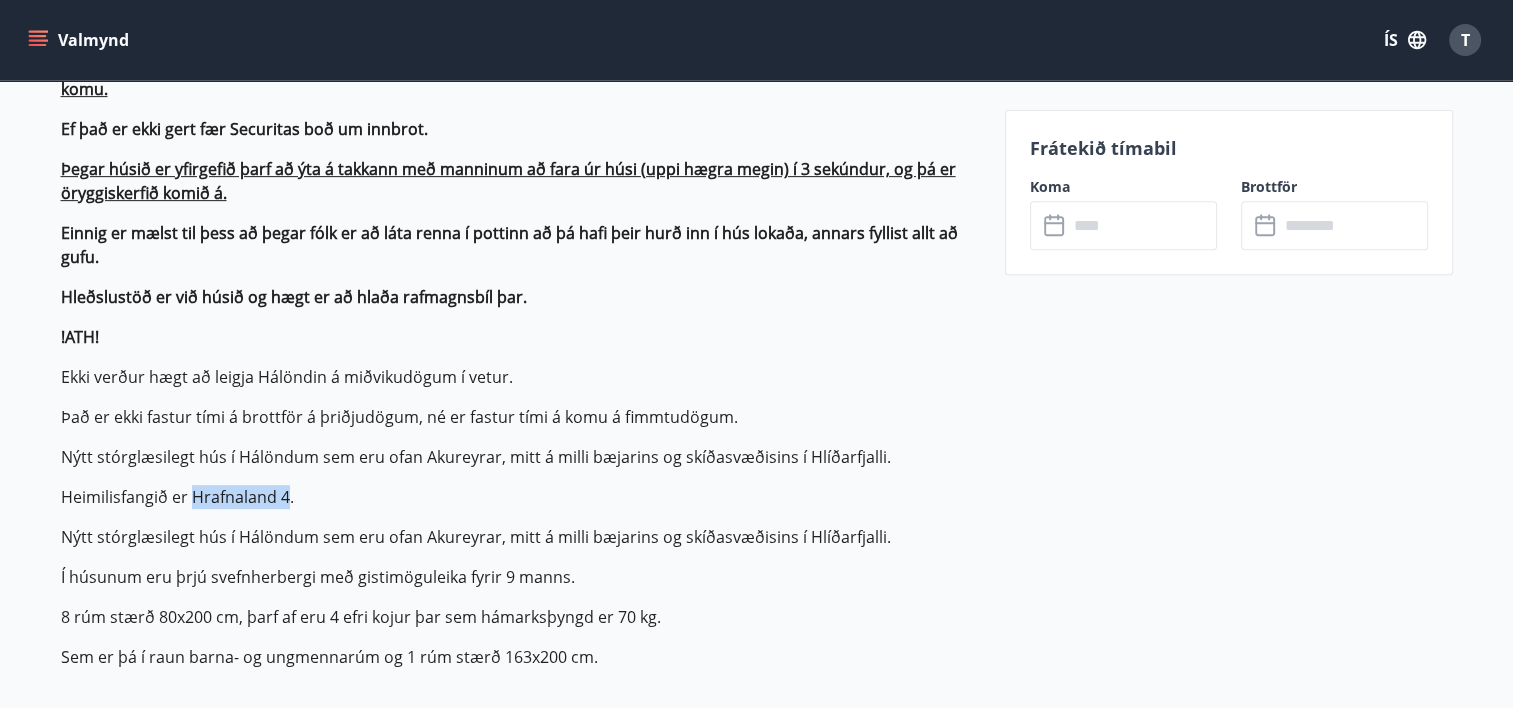 click on "Heimilisfangið er Hrafnaland 4." at bounding box center [521, 497] 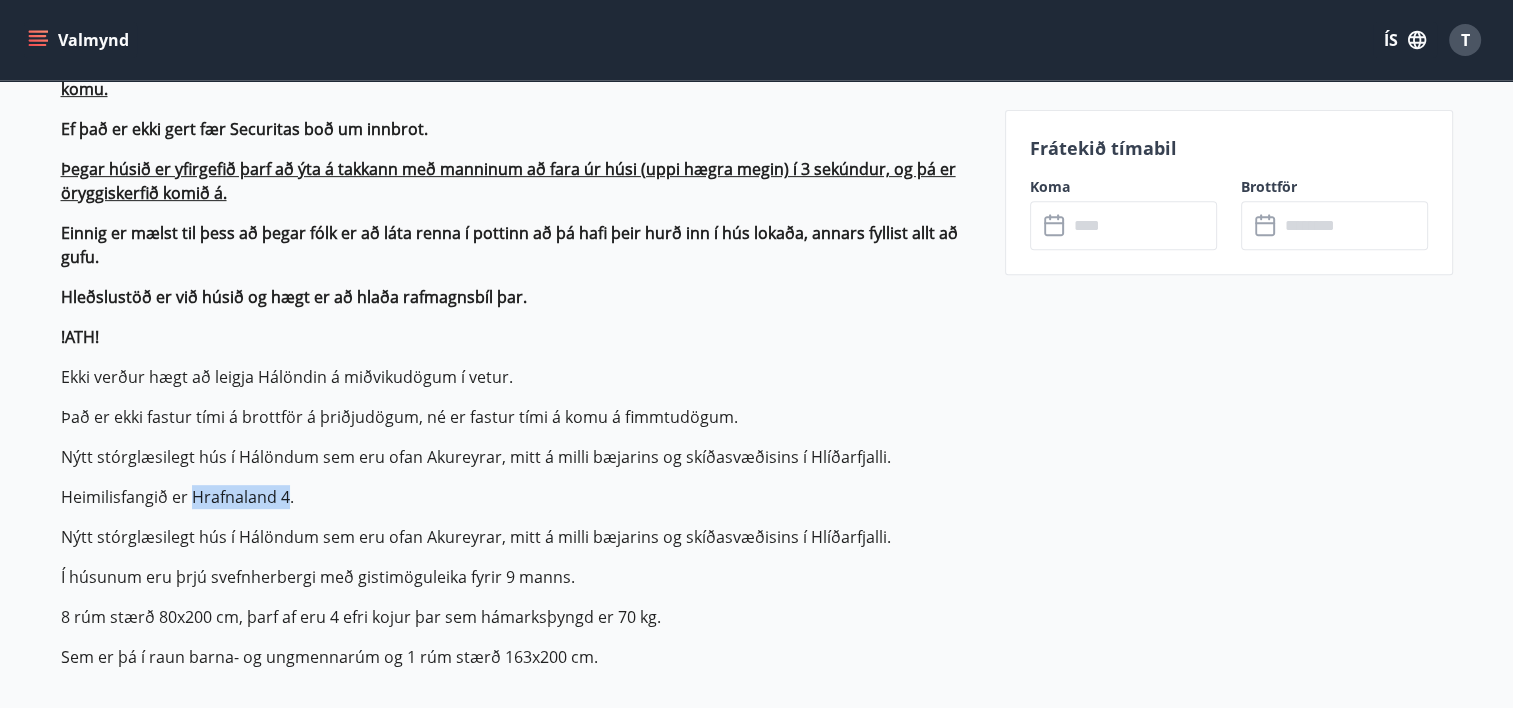 copy on "[STREET] [NUMBER]" 